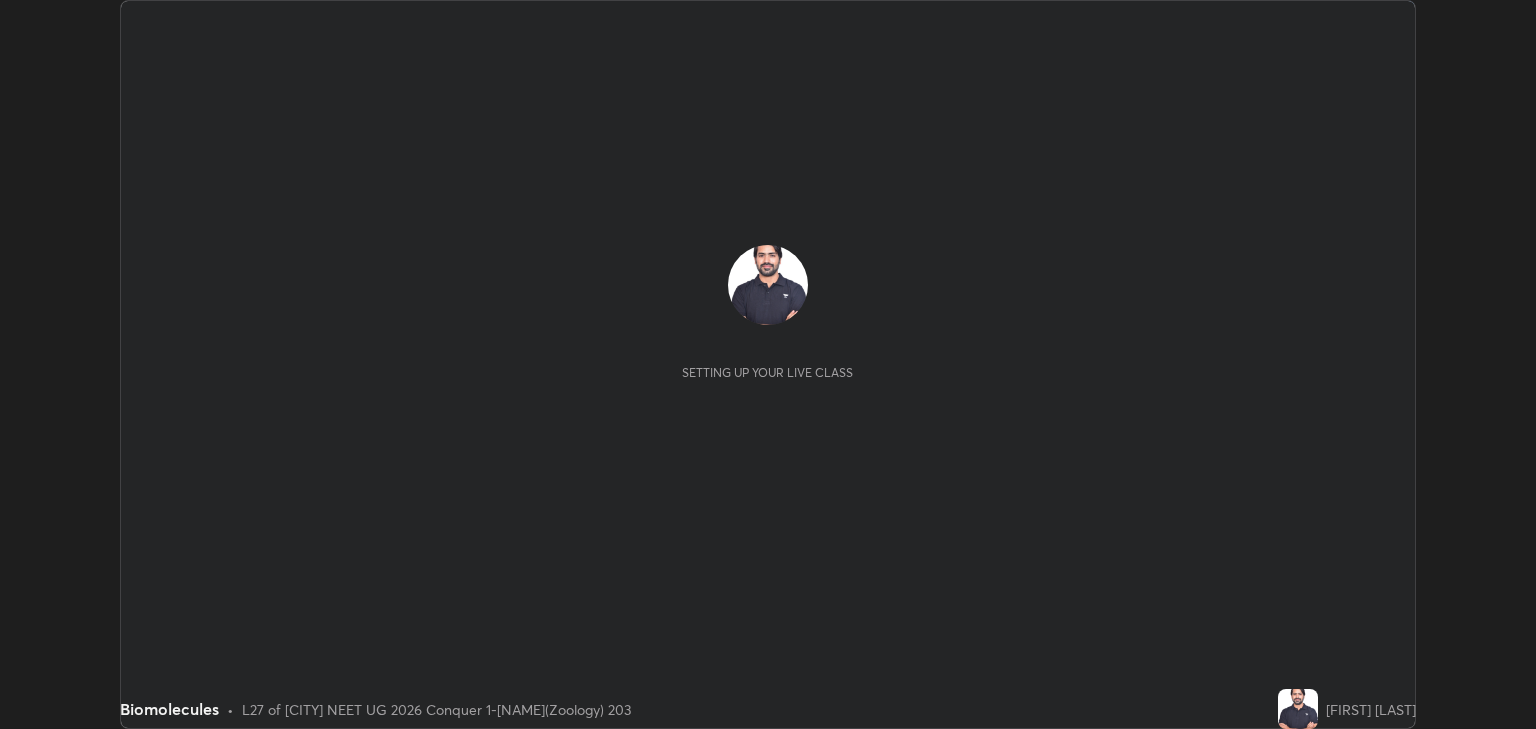 scroll, scrollTop: 0, scrollLeft: 0, axis: both 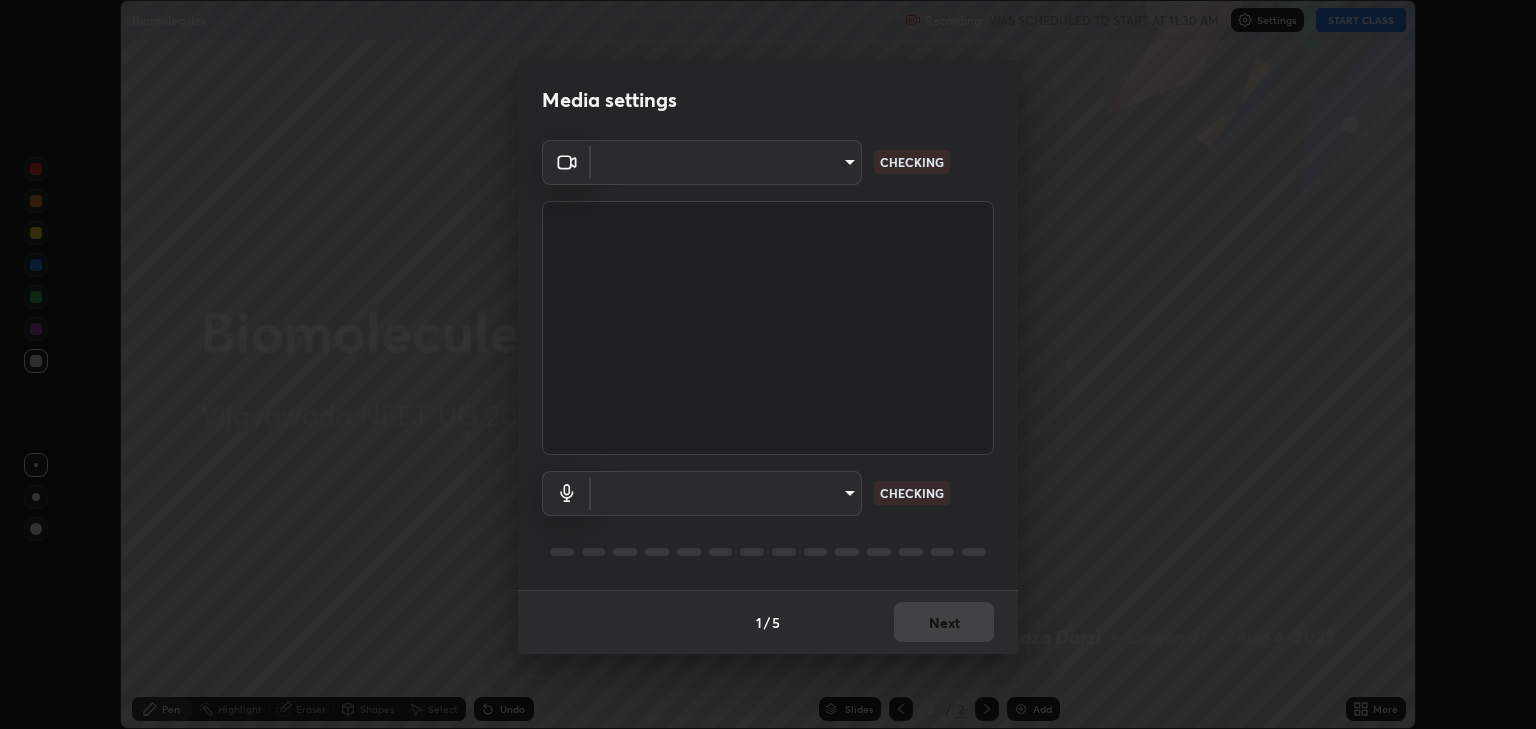 type on "[HASH]" 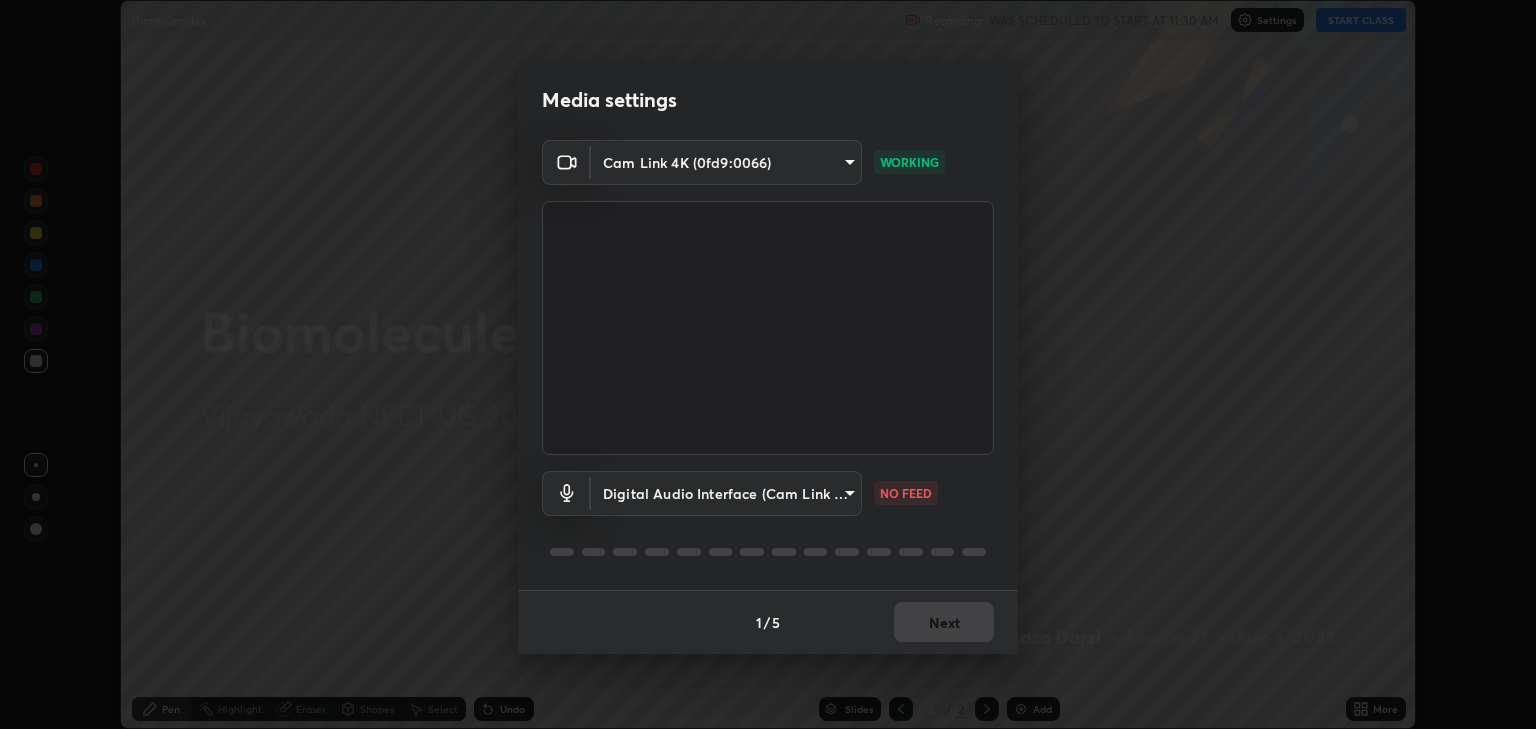 click on "Erase all Biomolecules Recording WAS SCHEDULED TO START AT  11:30 AM Settings START CLASS Setting up your live class Biomolecules • L27 of [CITY] NEET UG 2026 Conquer 1-[NAME](Zoology) 203 [NAME] Pen Highlight Eraser Shapes Select Undo Slides 2 / 2 Add More No doubts shared Encourage your learners to ask a doubt for better clarity Report an issue Reason for reporting Buffering Chat not working Audio - Video sync issue Educator video quality low ​ Attach an image Report Media settings Cam Link 4K (0fd9:0066) [HASH] WORKING Digital Audio Interface (Cam Link 4K) [HASH] NO FEED 1 / 5 Next" at bounding box center [768, 364] 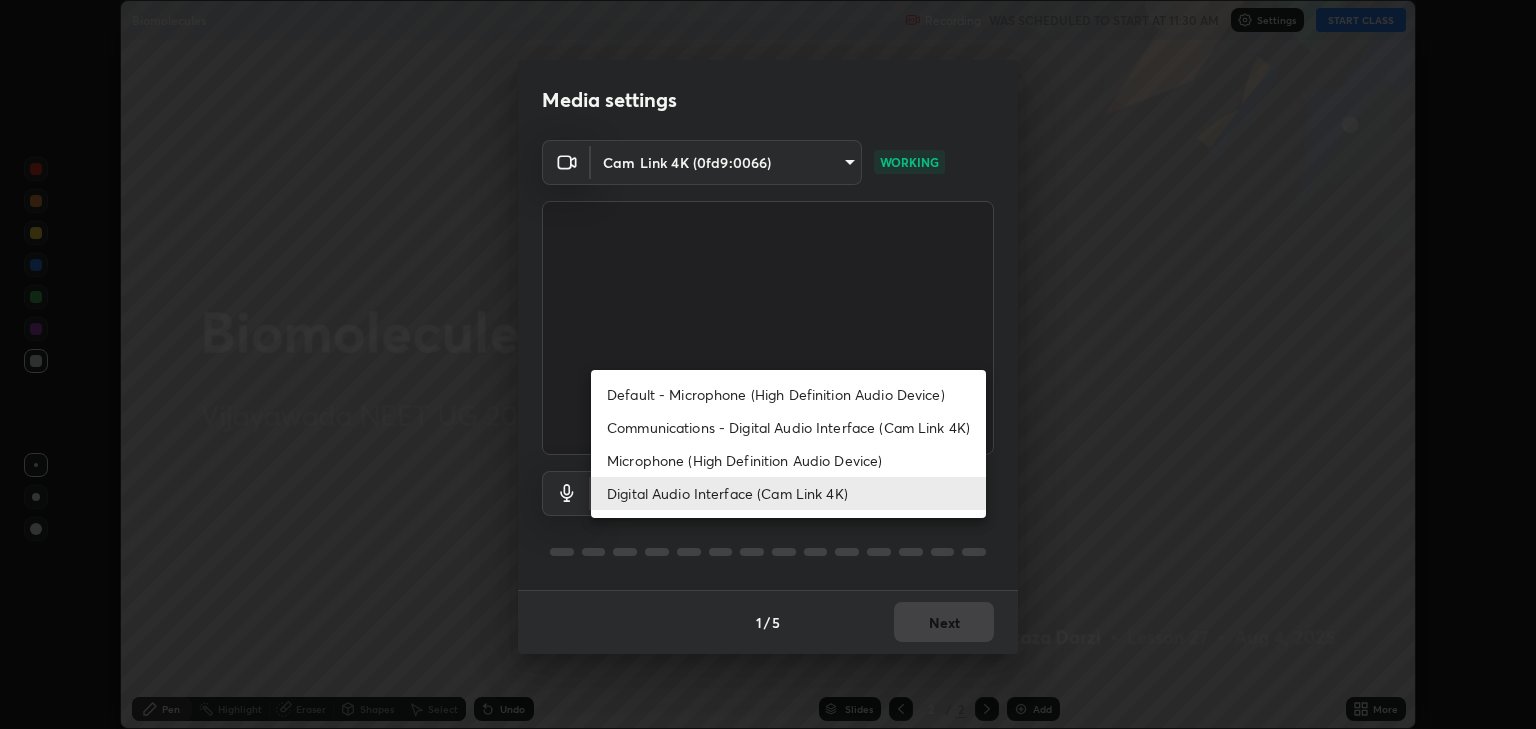 click on "Communications - Digital Audio Interface (Cam Link 4K)" at bounding box center (788, 427) 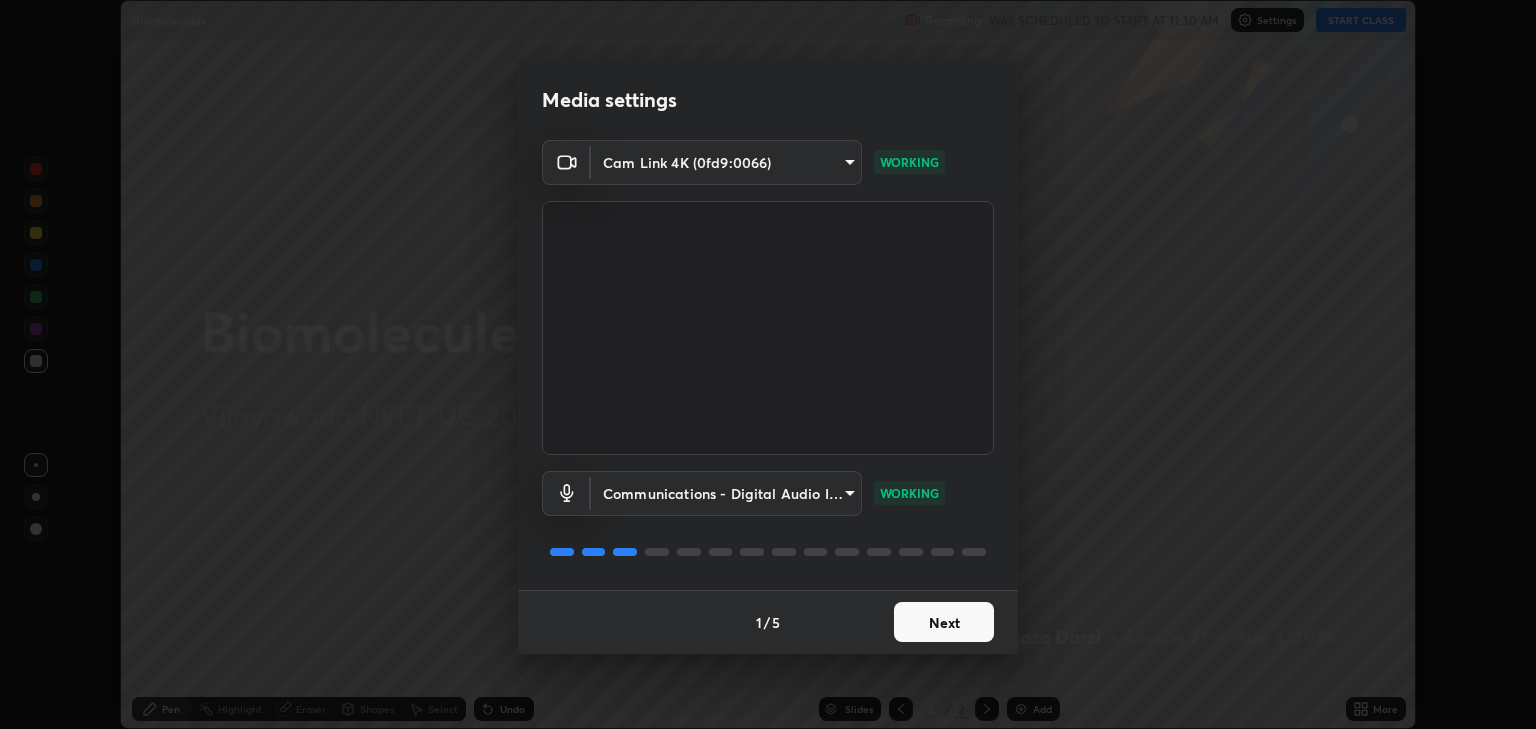 click on "Next" at bounding box center [944, 622] 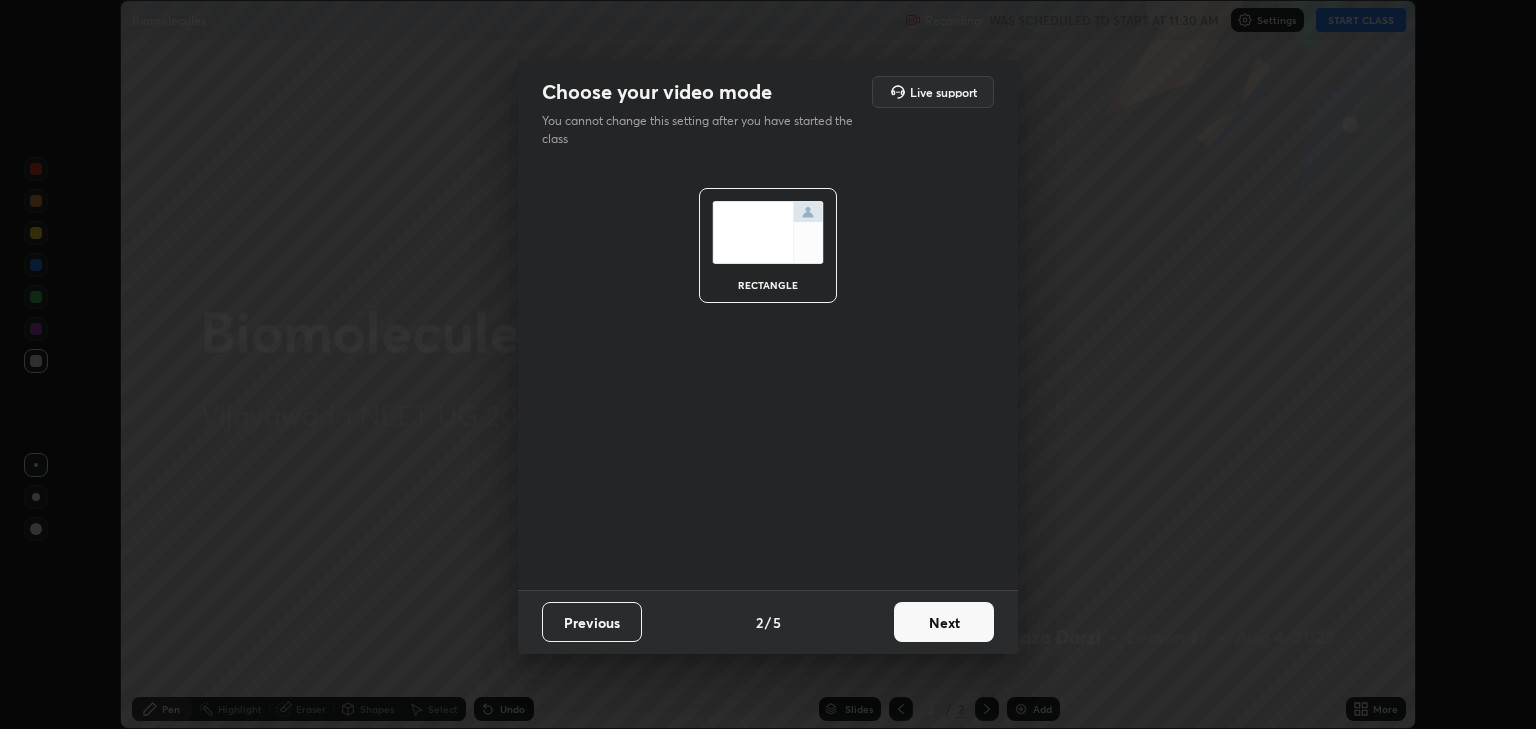 click on "Next" at bounding box center [944, 622] 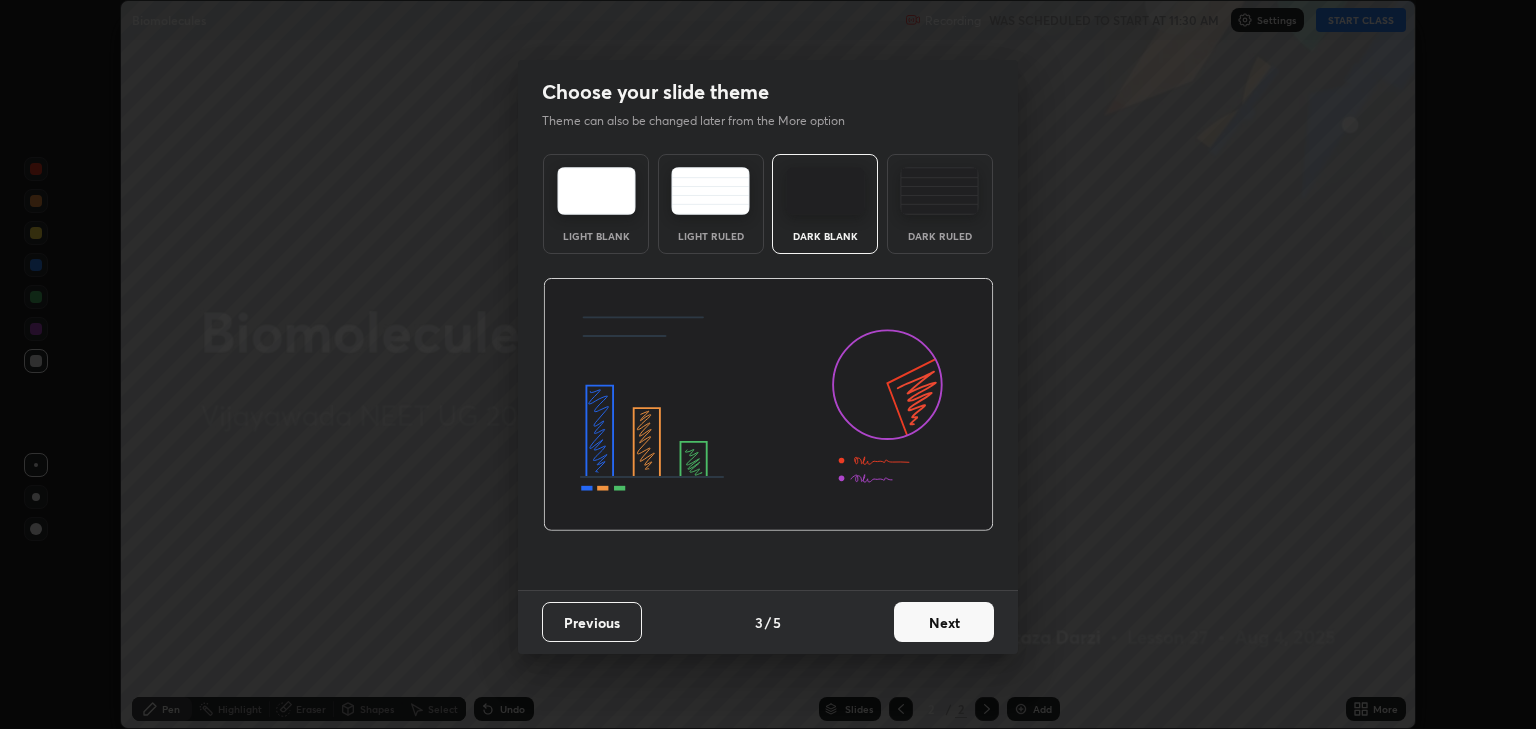 click on "Next" at bounding box center (944, 622) 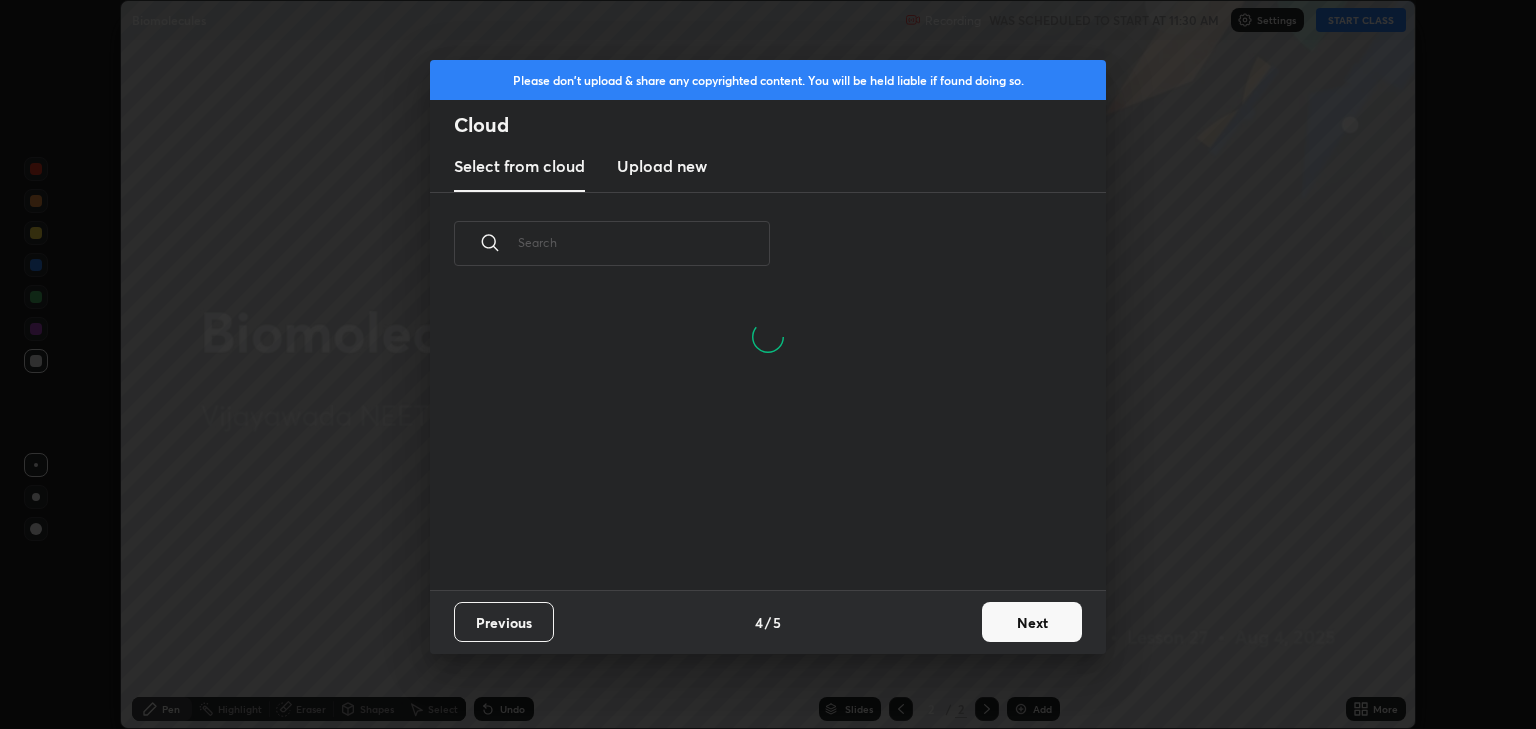 click on "Next" at bounding box center [1032, 622] 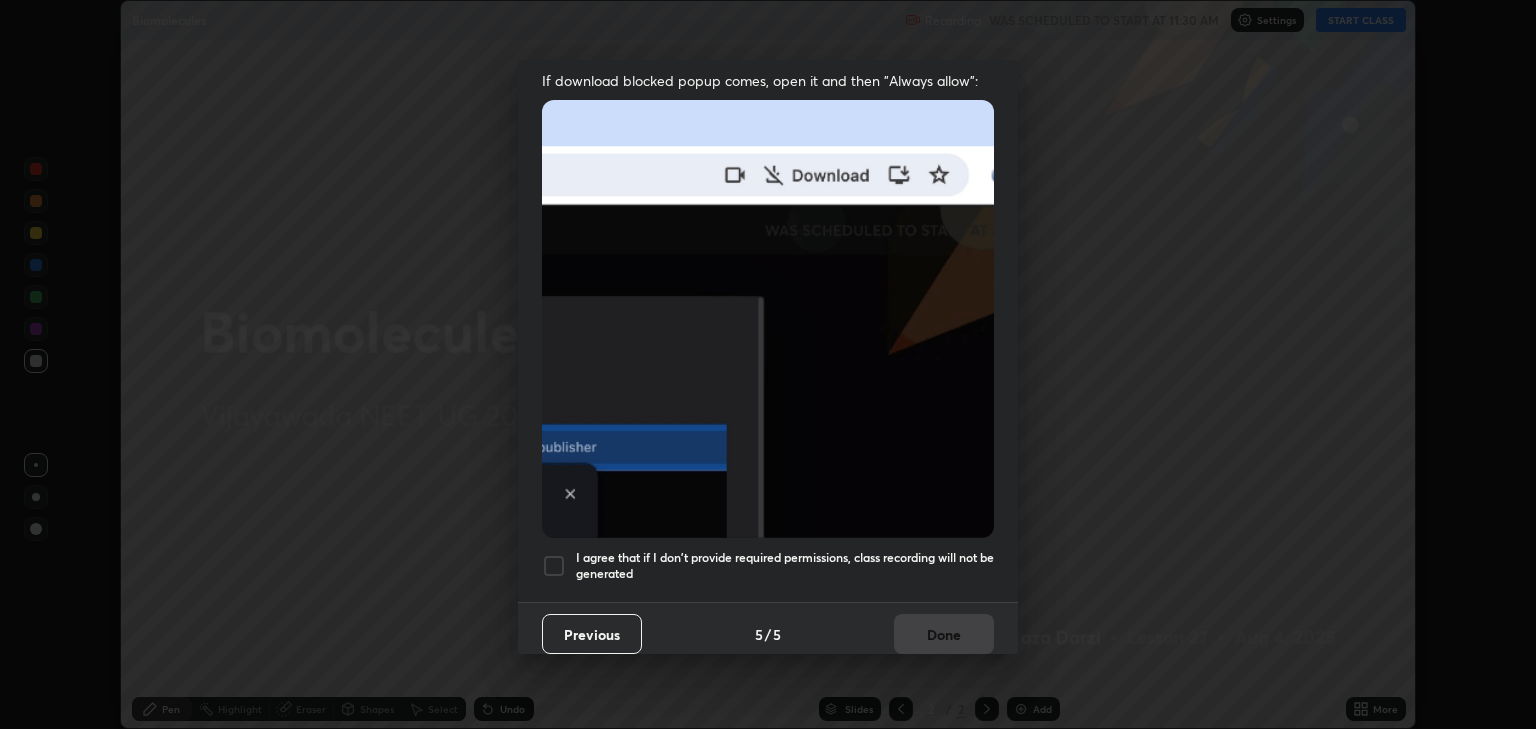 scroll, scrollTop: 405, scrollLeft: 0, axis: vertical 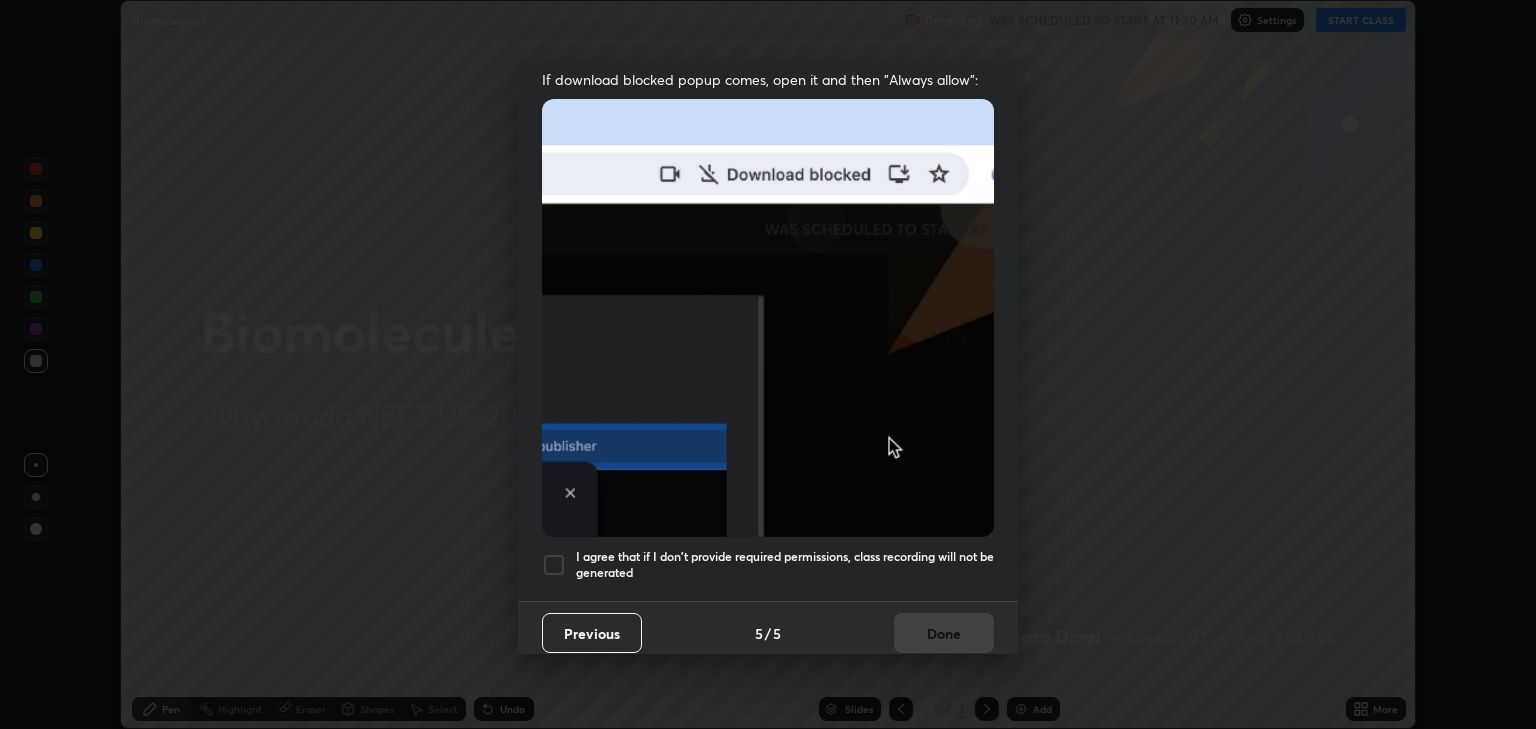click at bounding box center [554, 565] 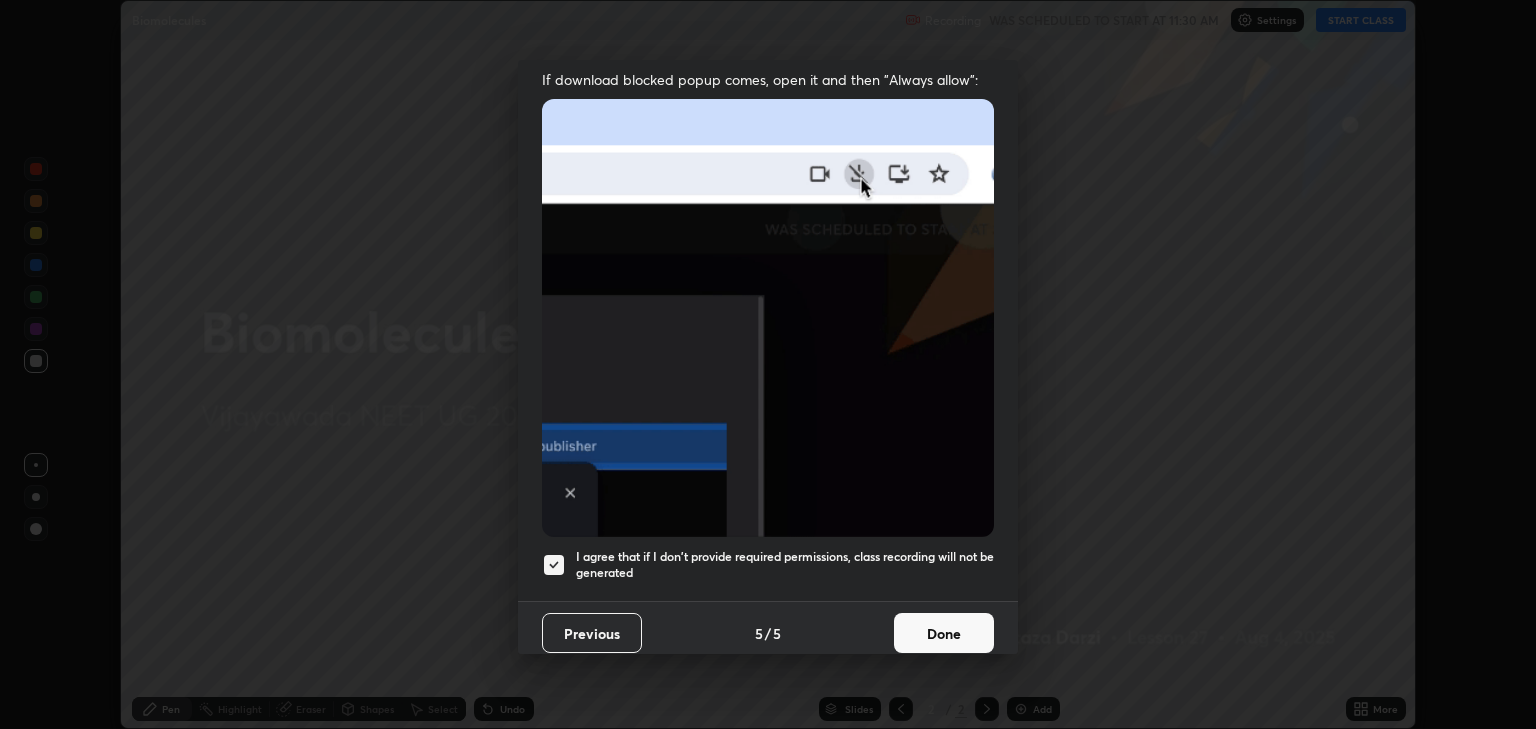 click on "Done" at bounding box center [944, 633] 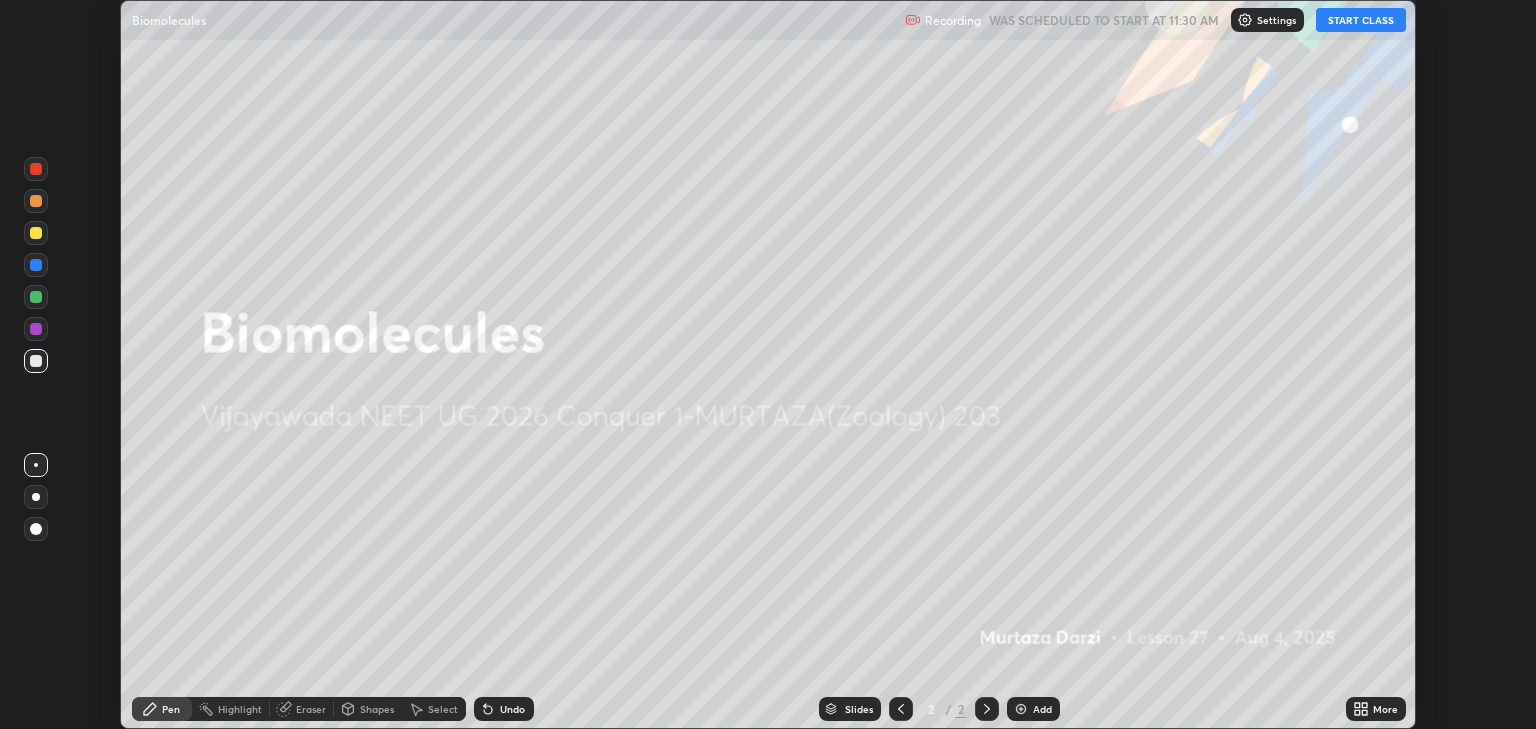 click on "START CLASS" at bounding box center (1361, 20) 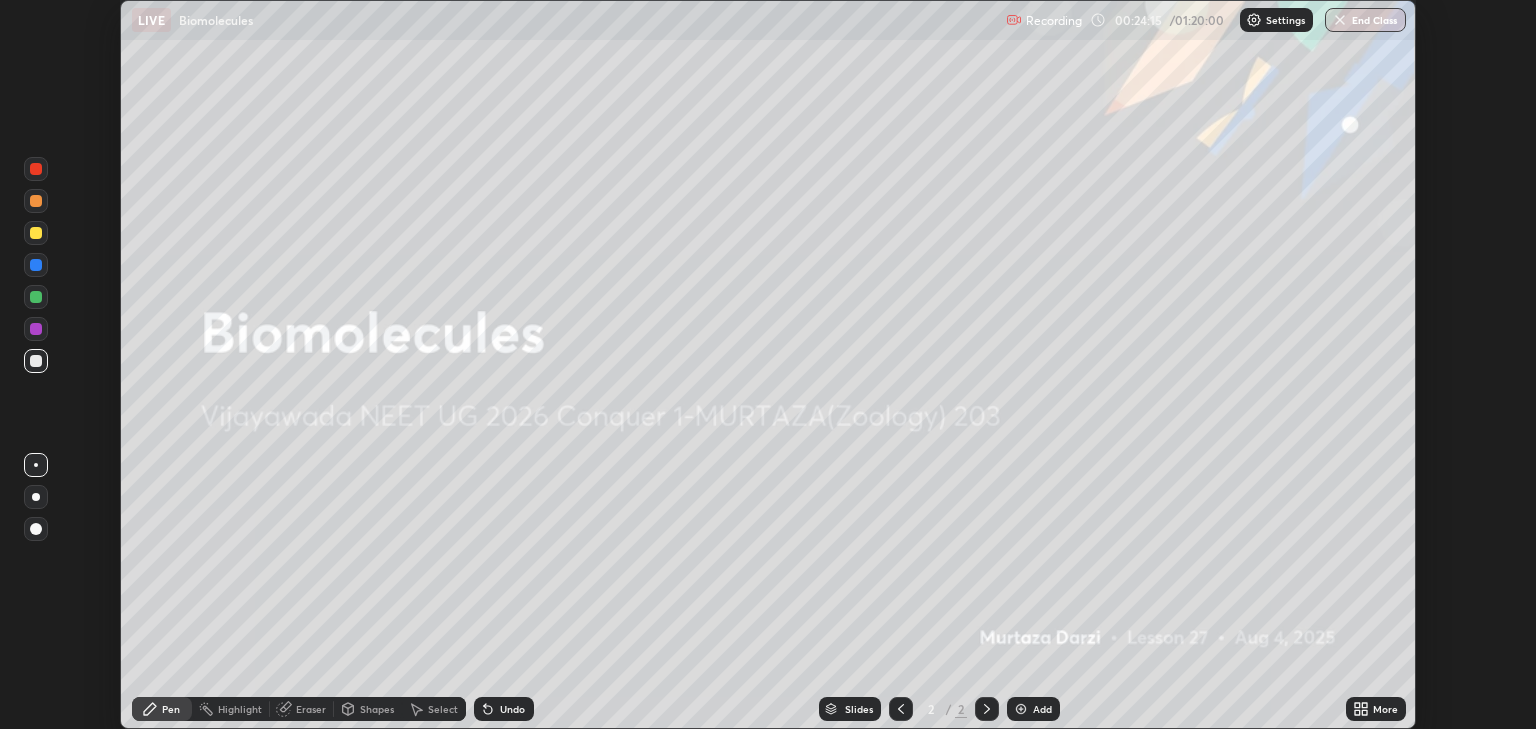 click 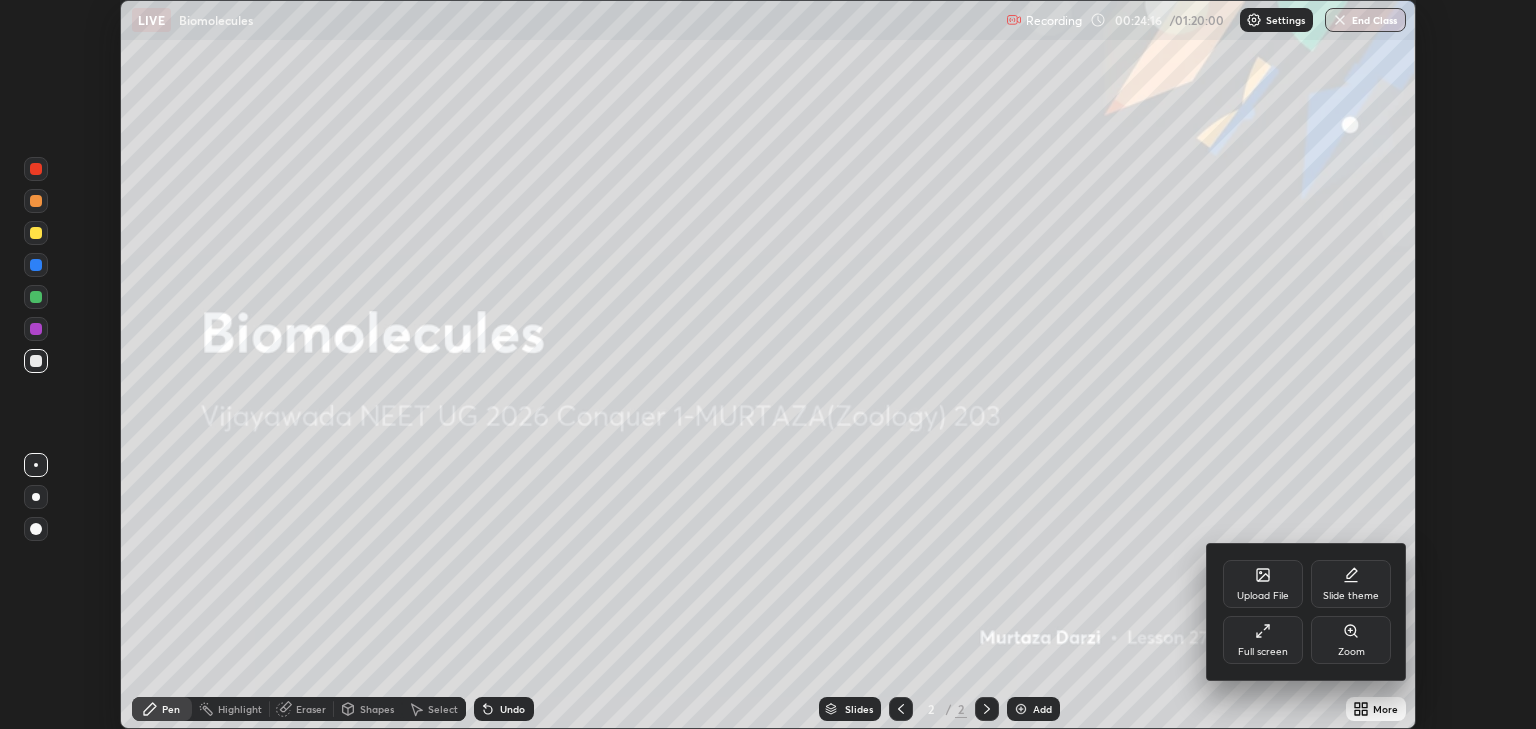click on "Upload File" at bounding box center [1263, 584] 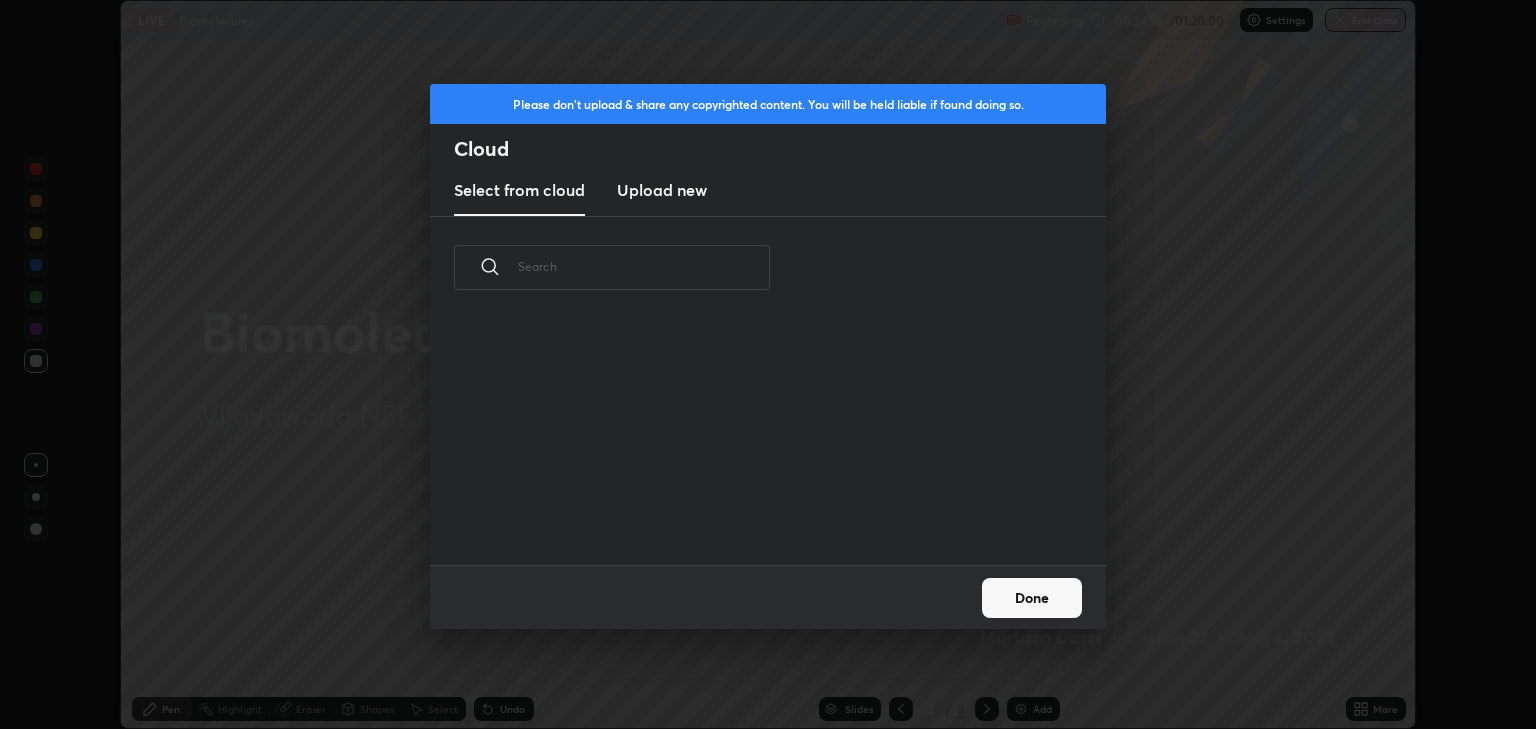 scroll, scrollTop: 7, scrollLeft: 11, axis: both 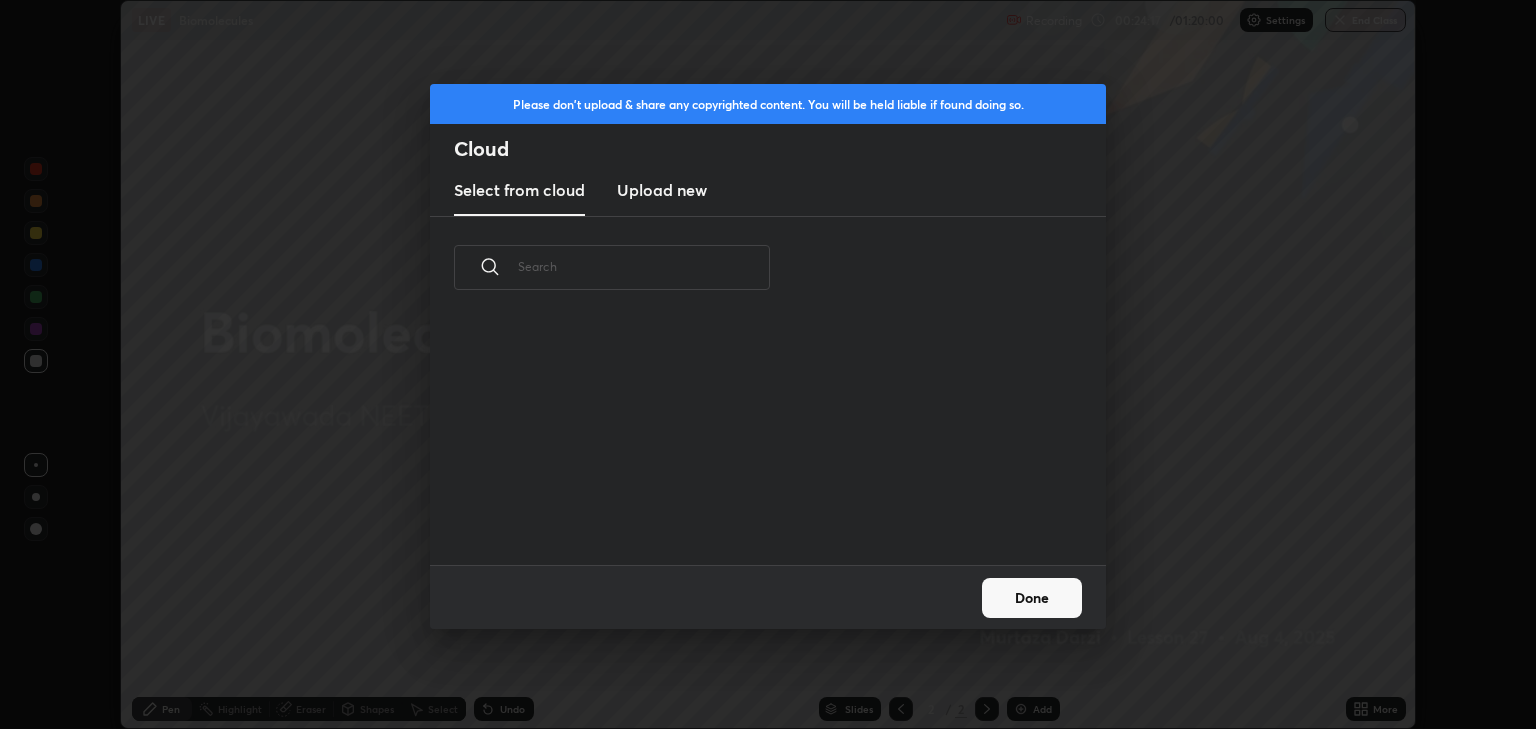 click on "Upload new" at bounding box center [662, 190] 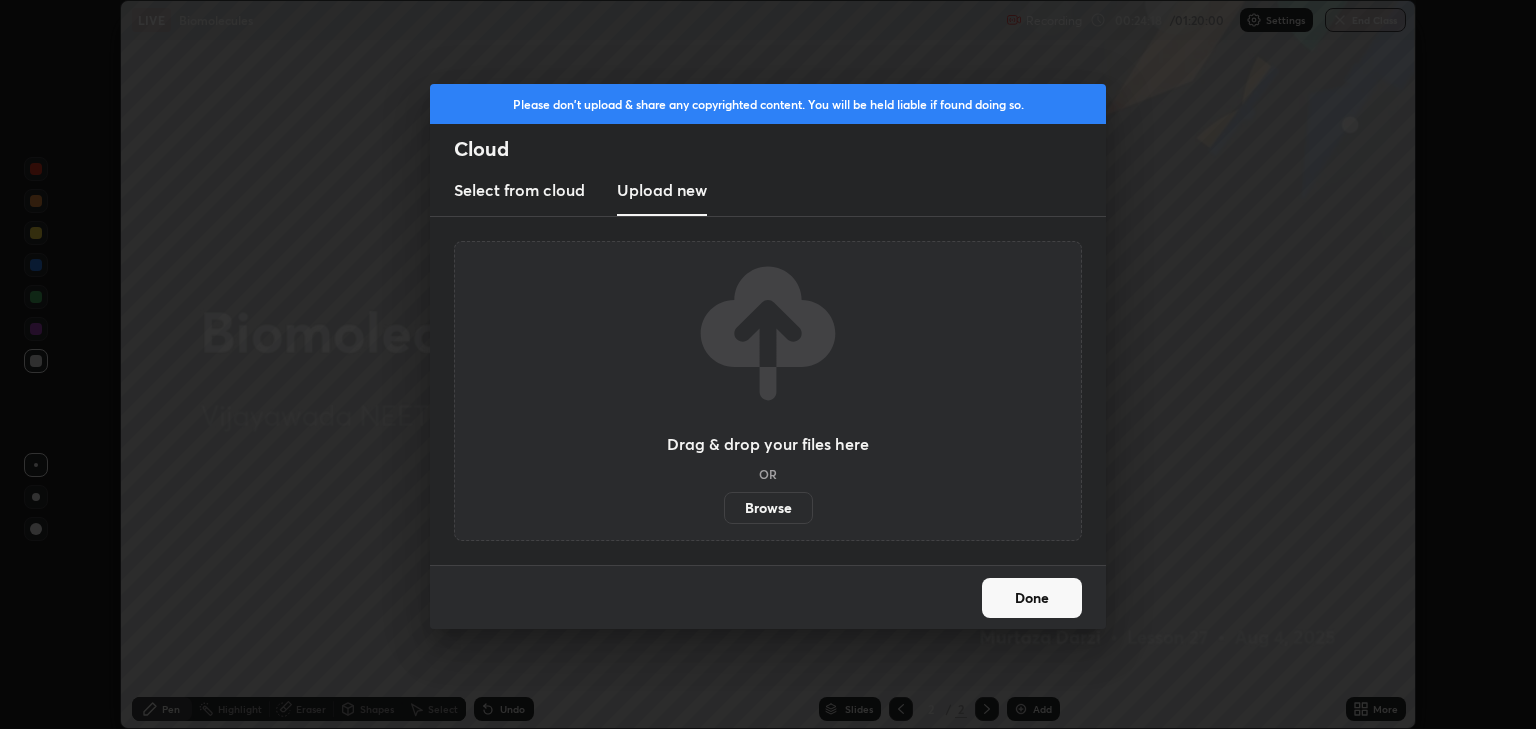 click on "Browse" at bounding box center [768, 508] 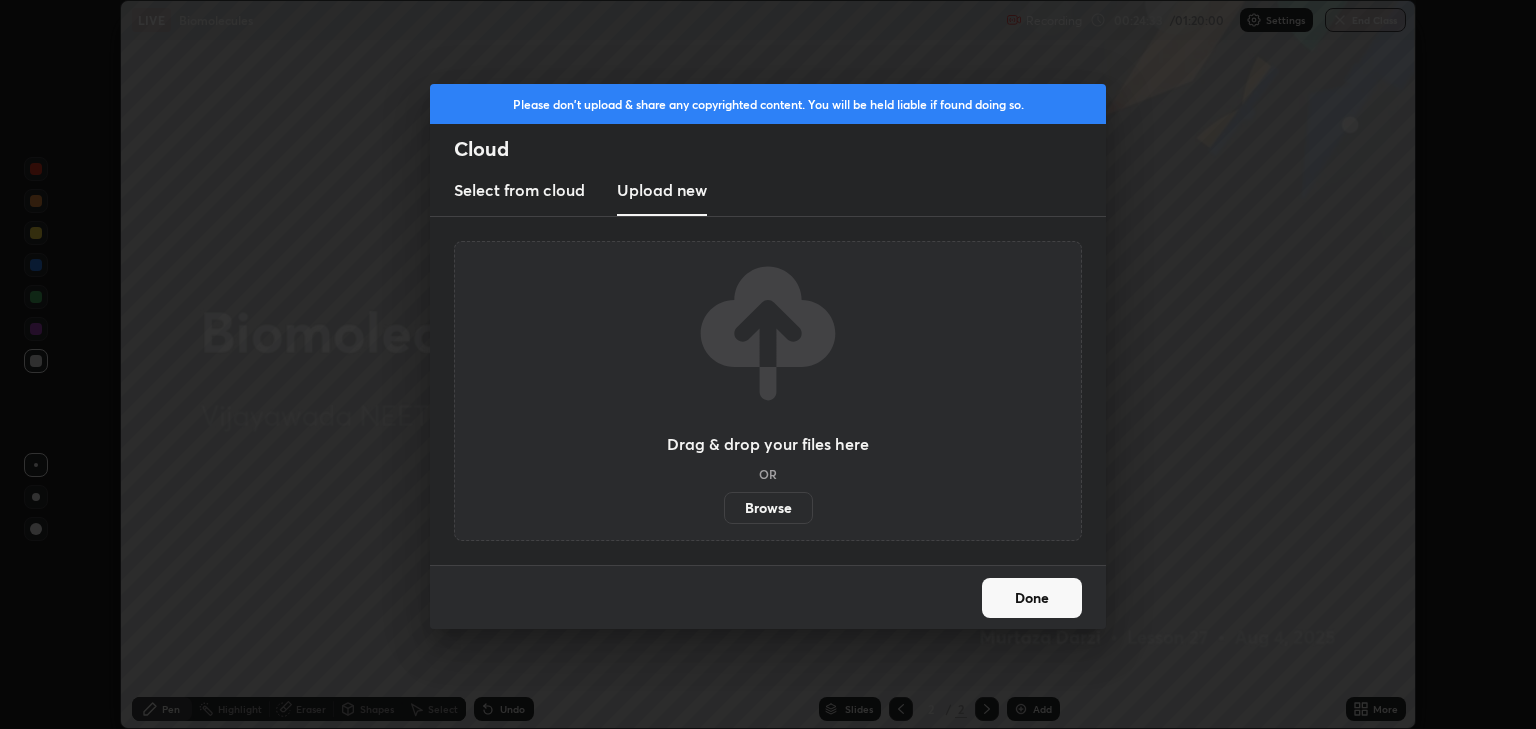 click on "Browse" at bounding box center (768, 508) 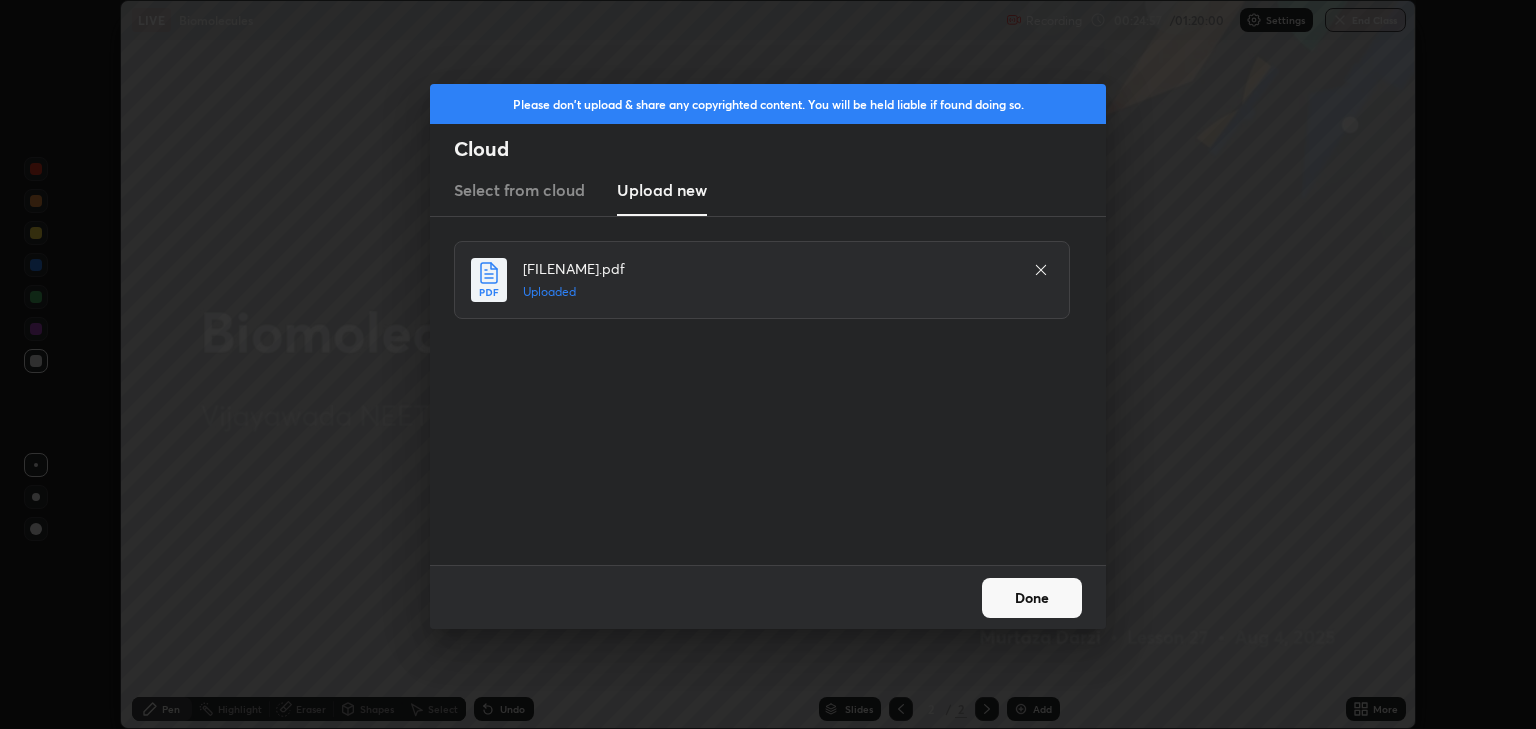 click on "Done" at bounding box center (1032, 598) 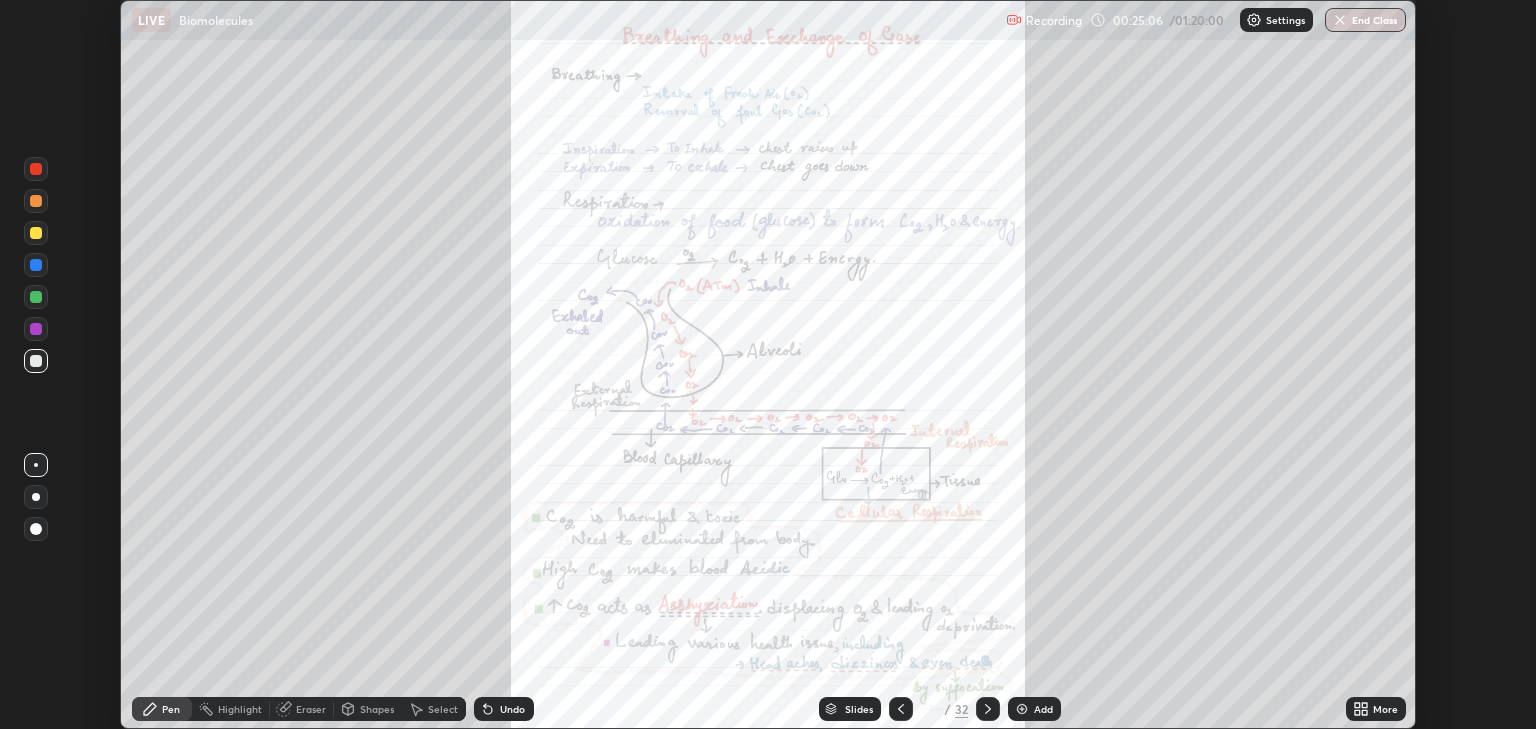 click 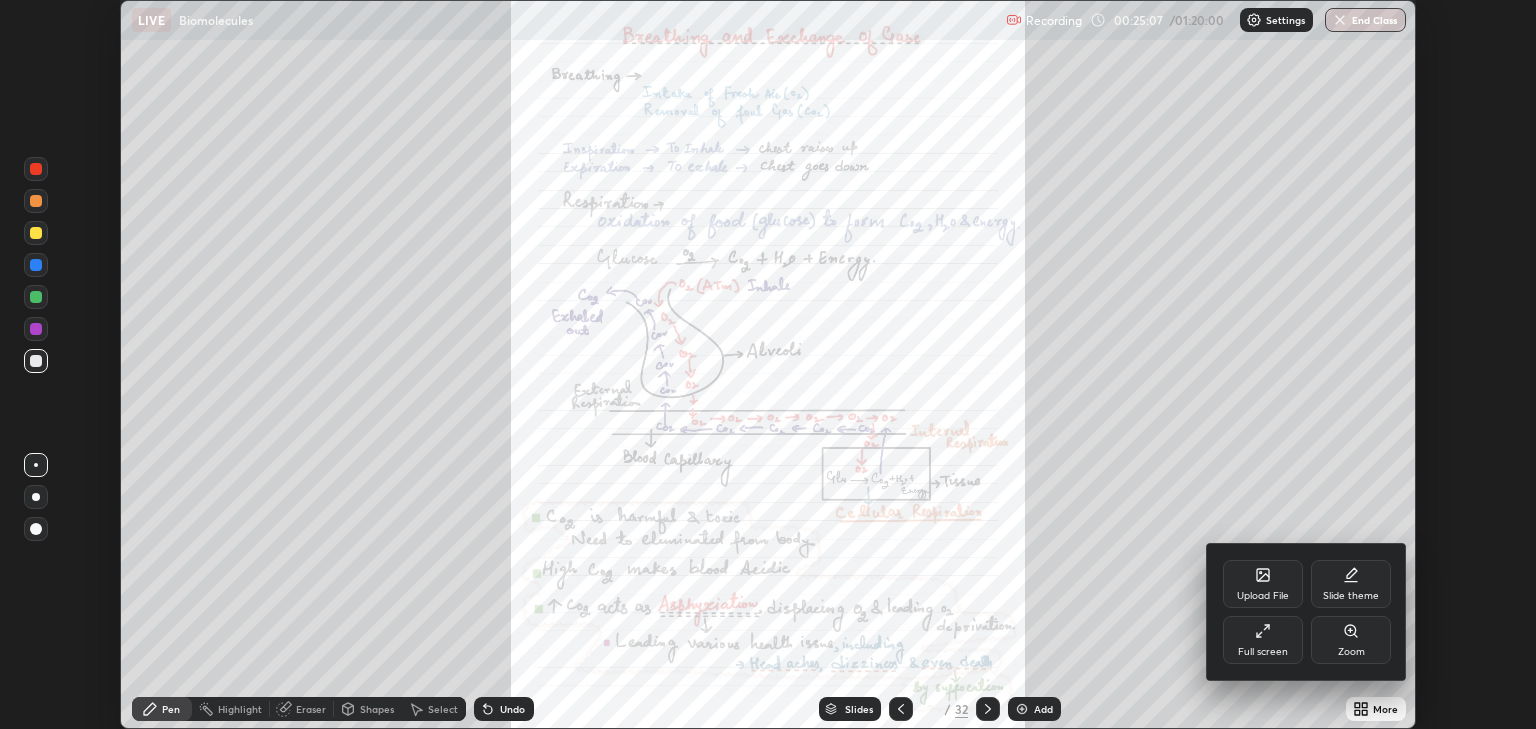 click on "Zoom" at bounding box center (1351, 652) 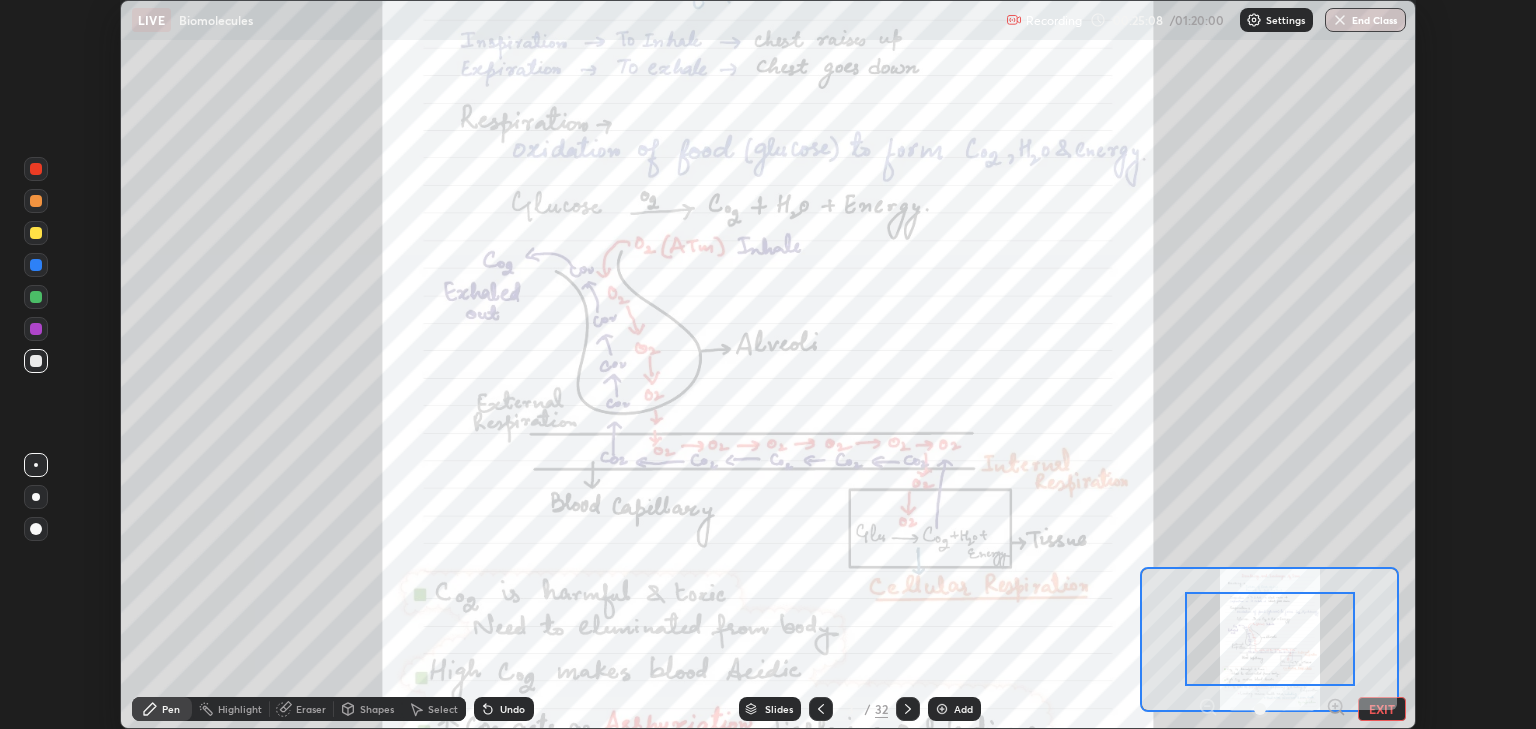 click 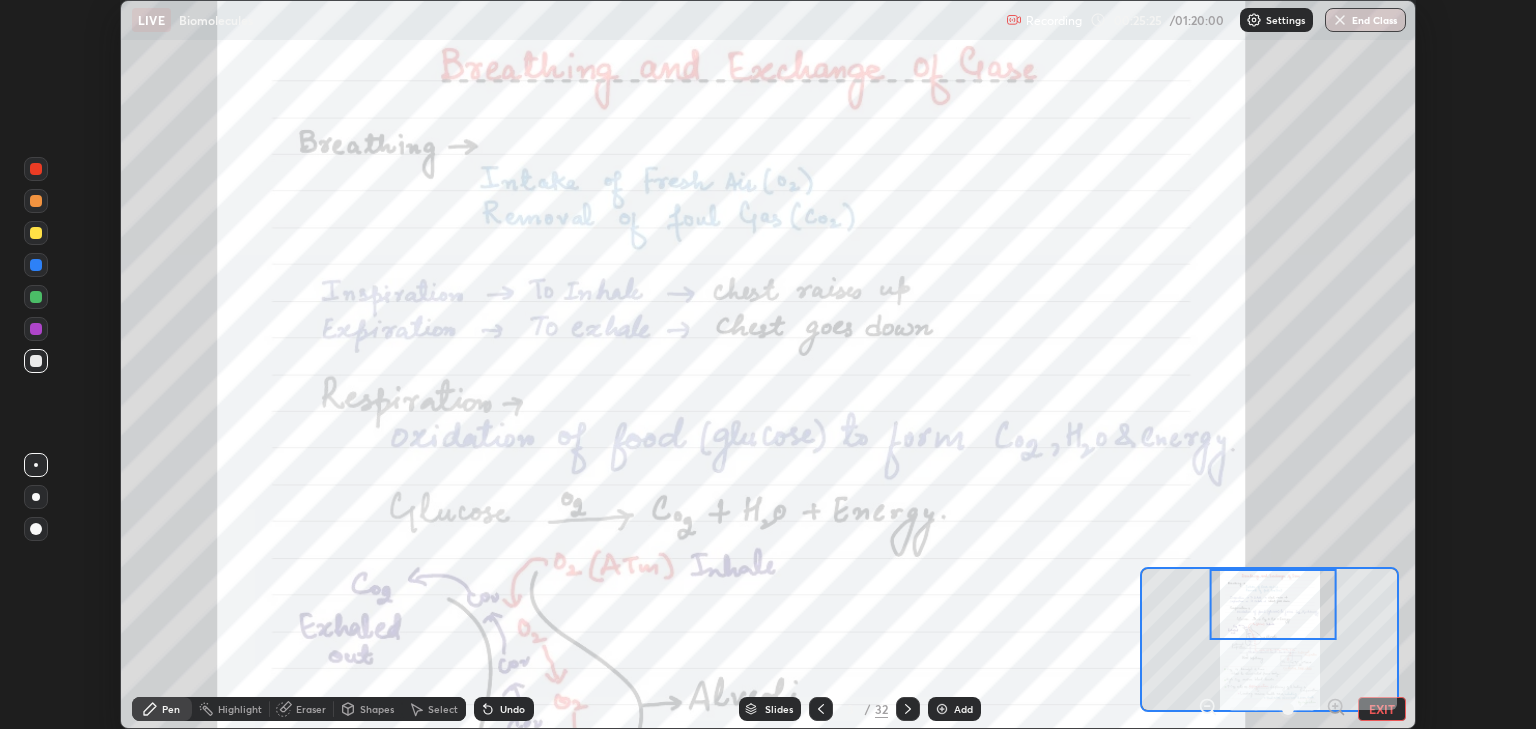 click at bounding box center [36, 169] 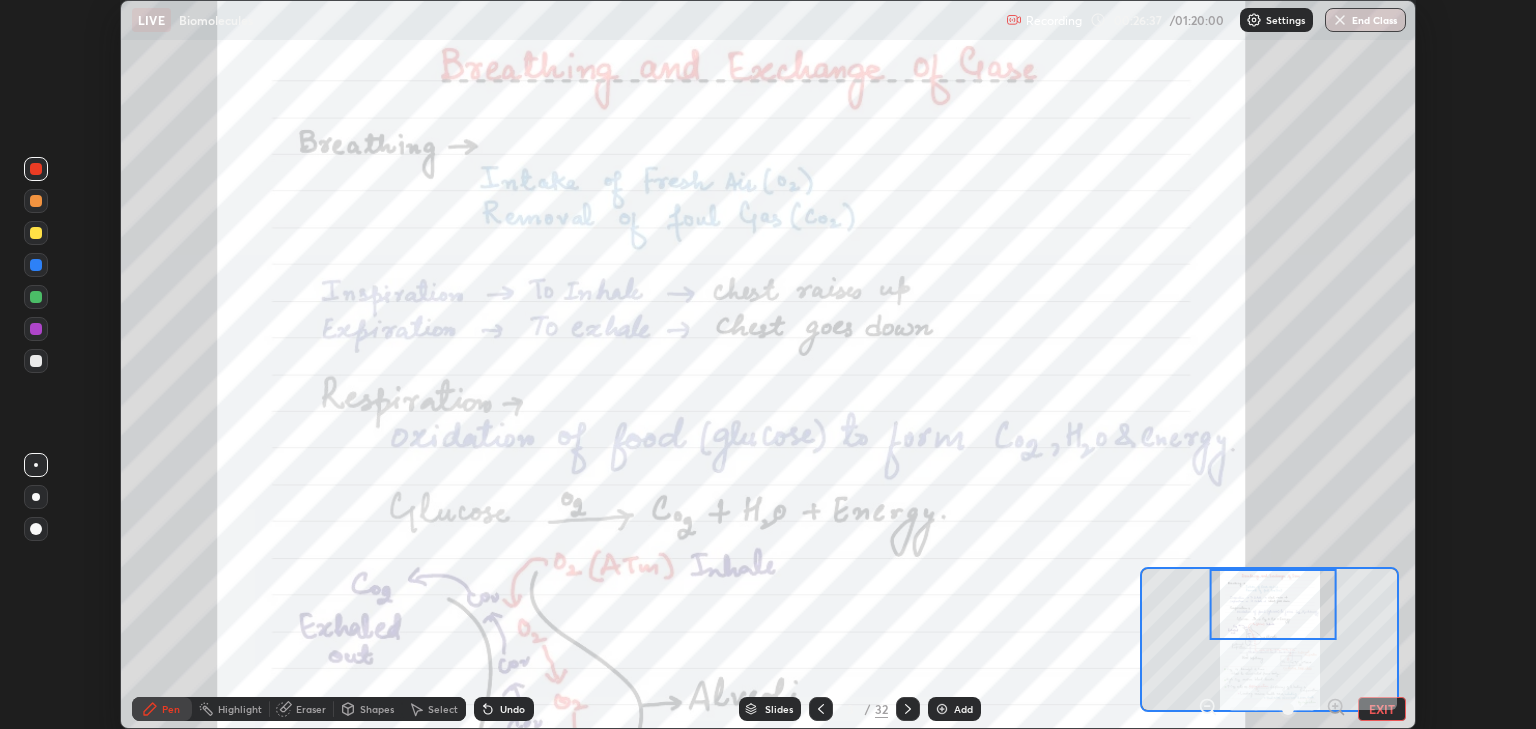 click at bounding box center [36, 201] 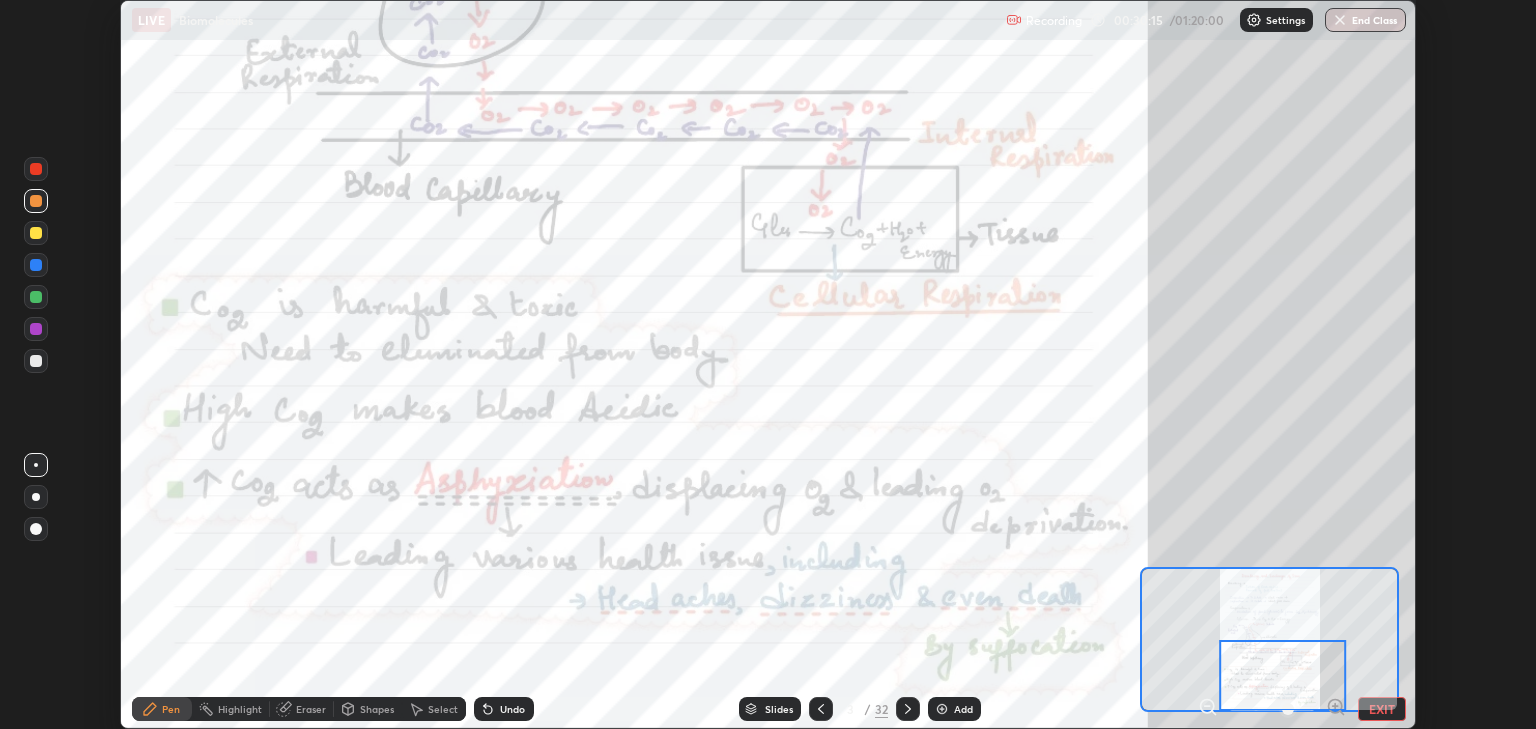 click at bounding box center [36, 169] 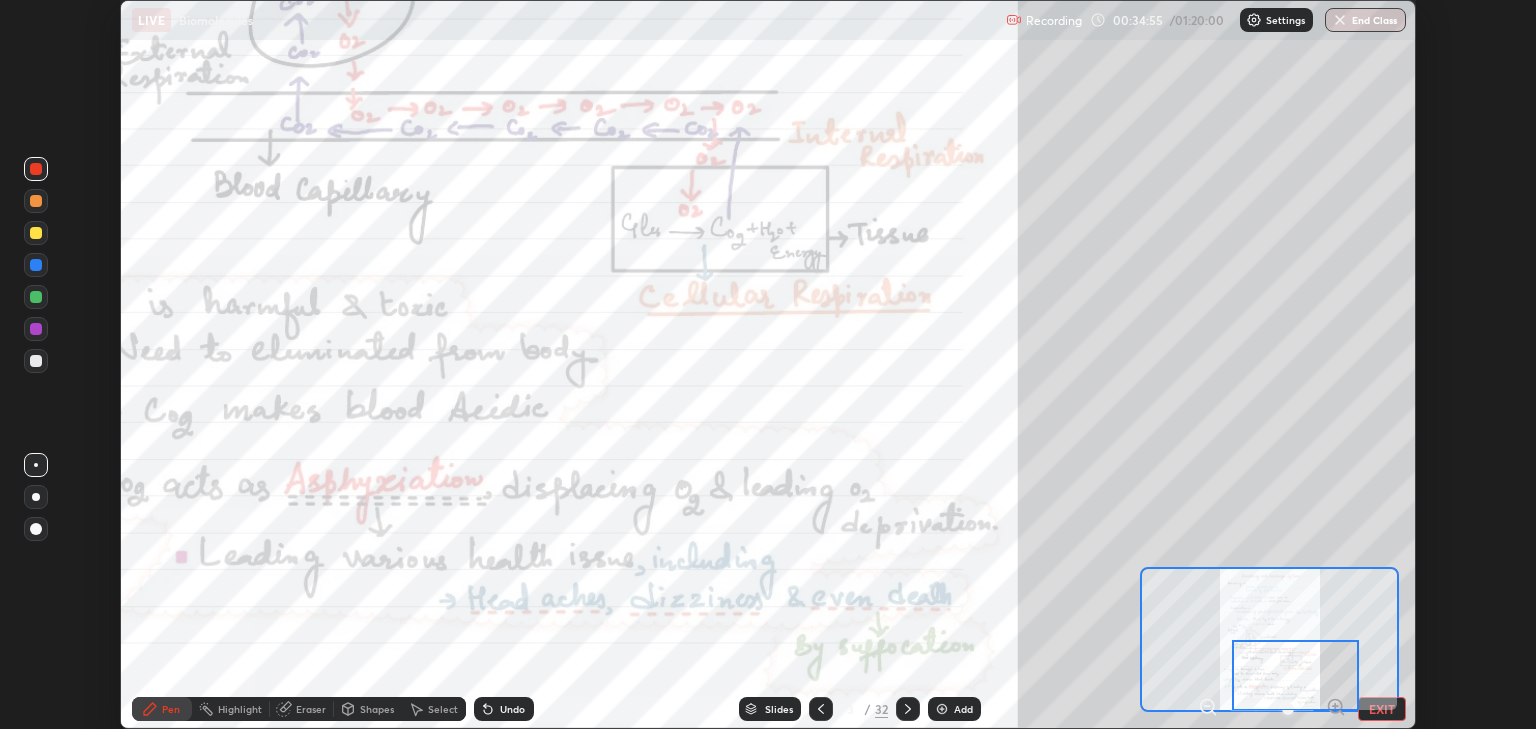 click at bounding box center [908, 709] 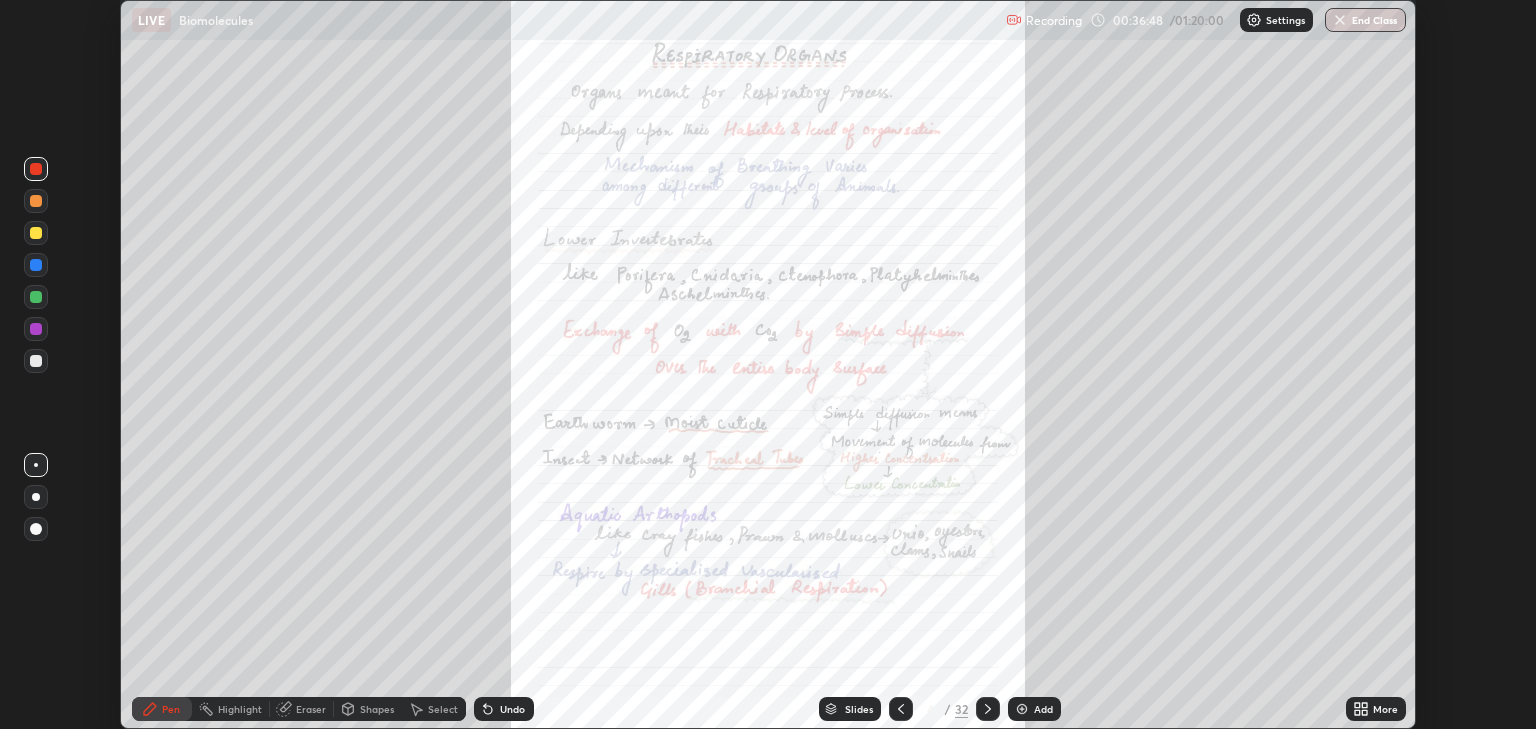 click 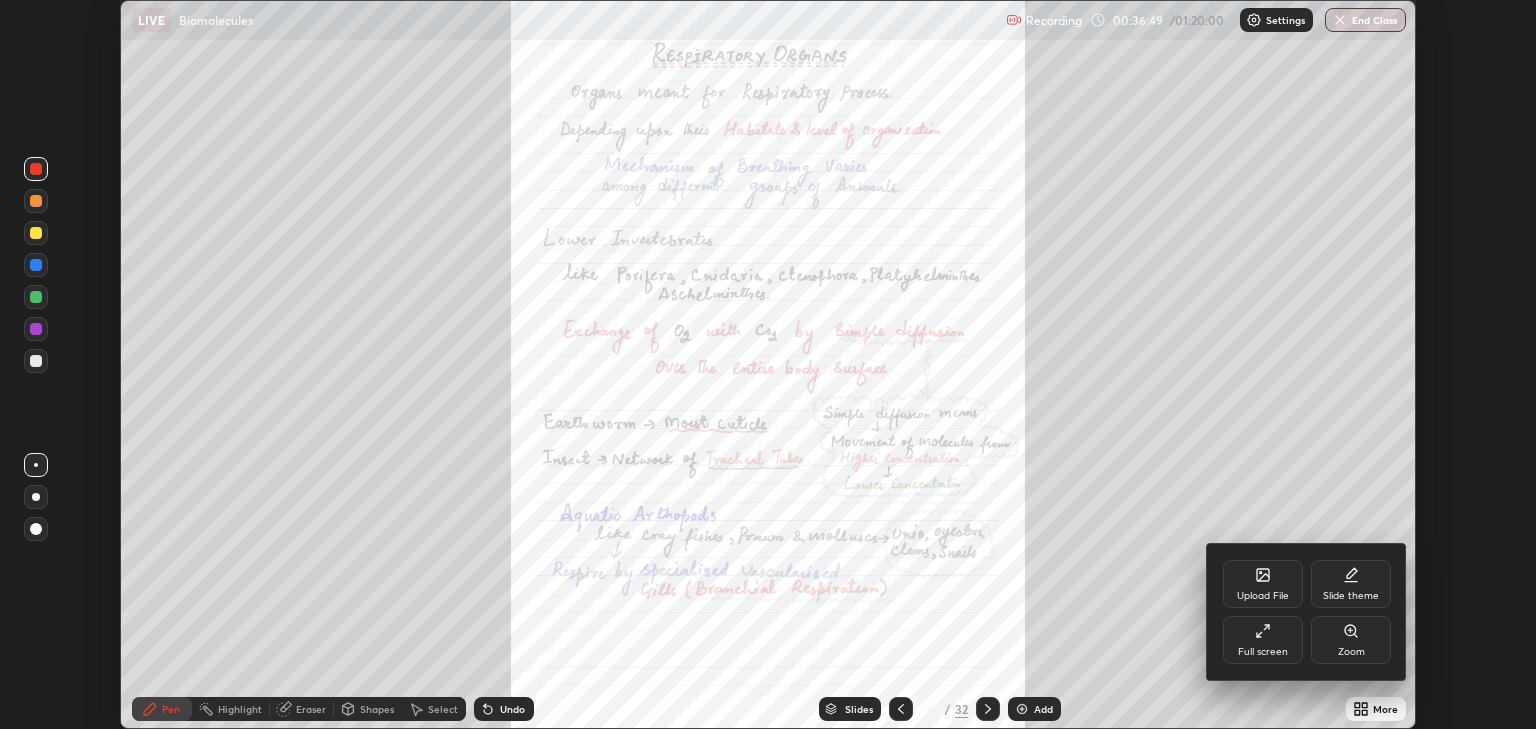 click 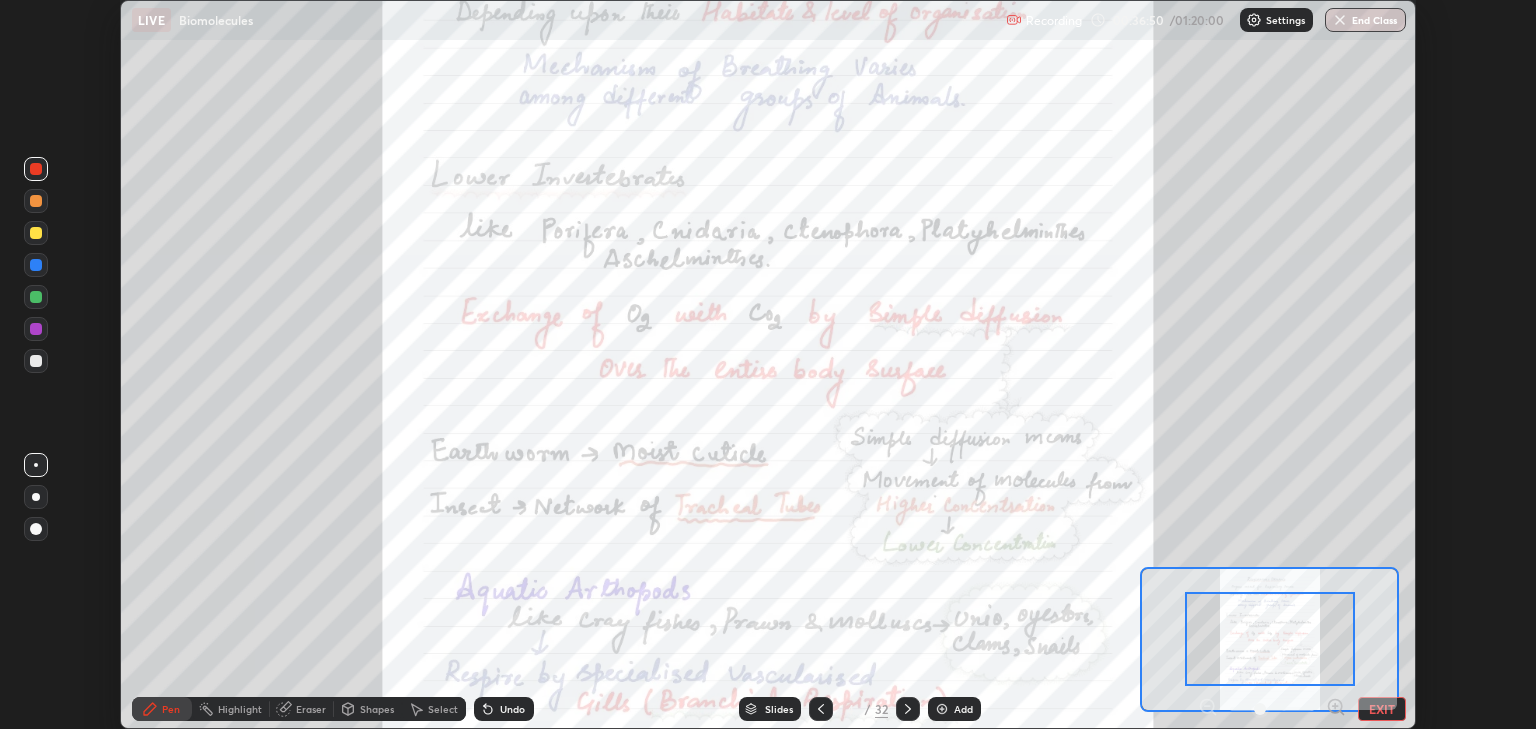 click 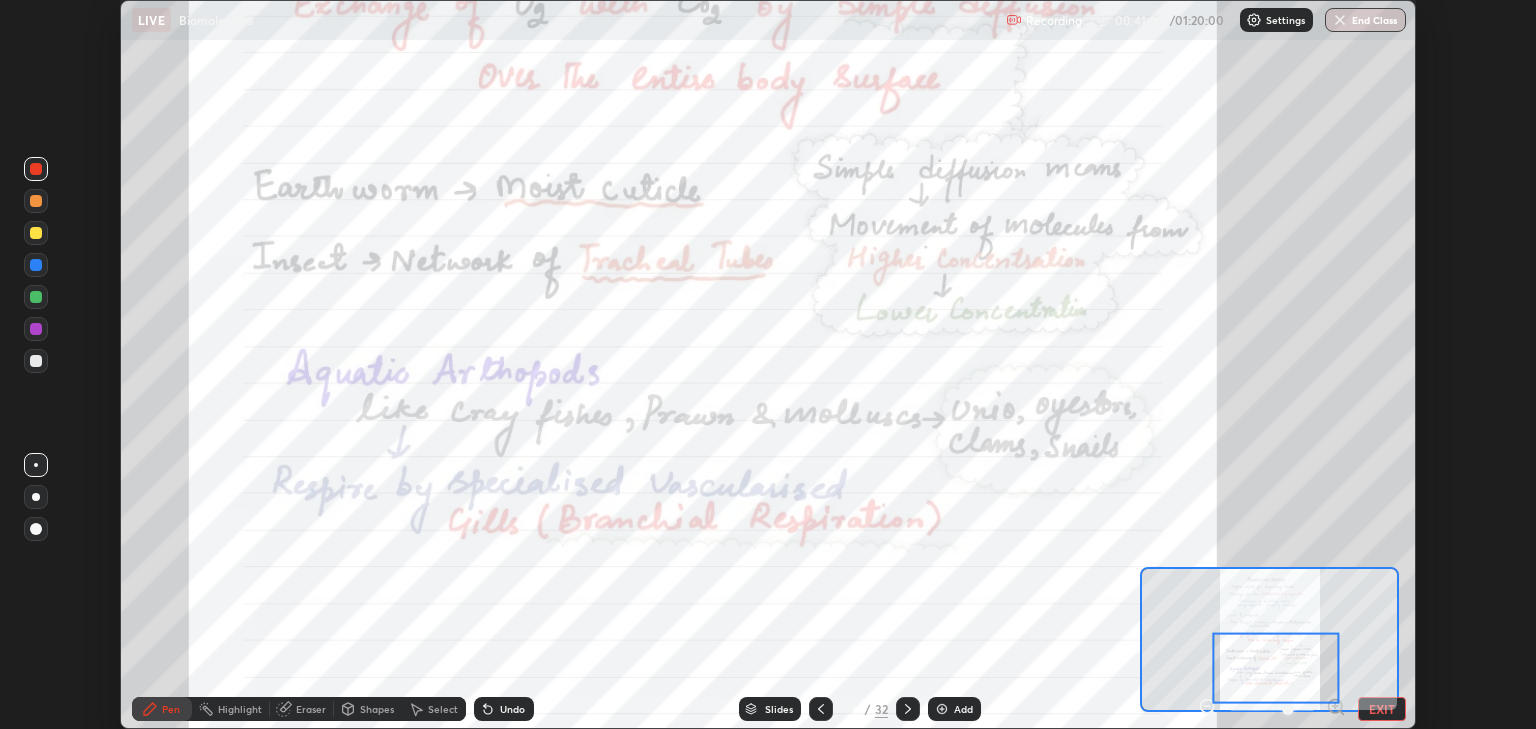 click 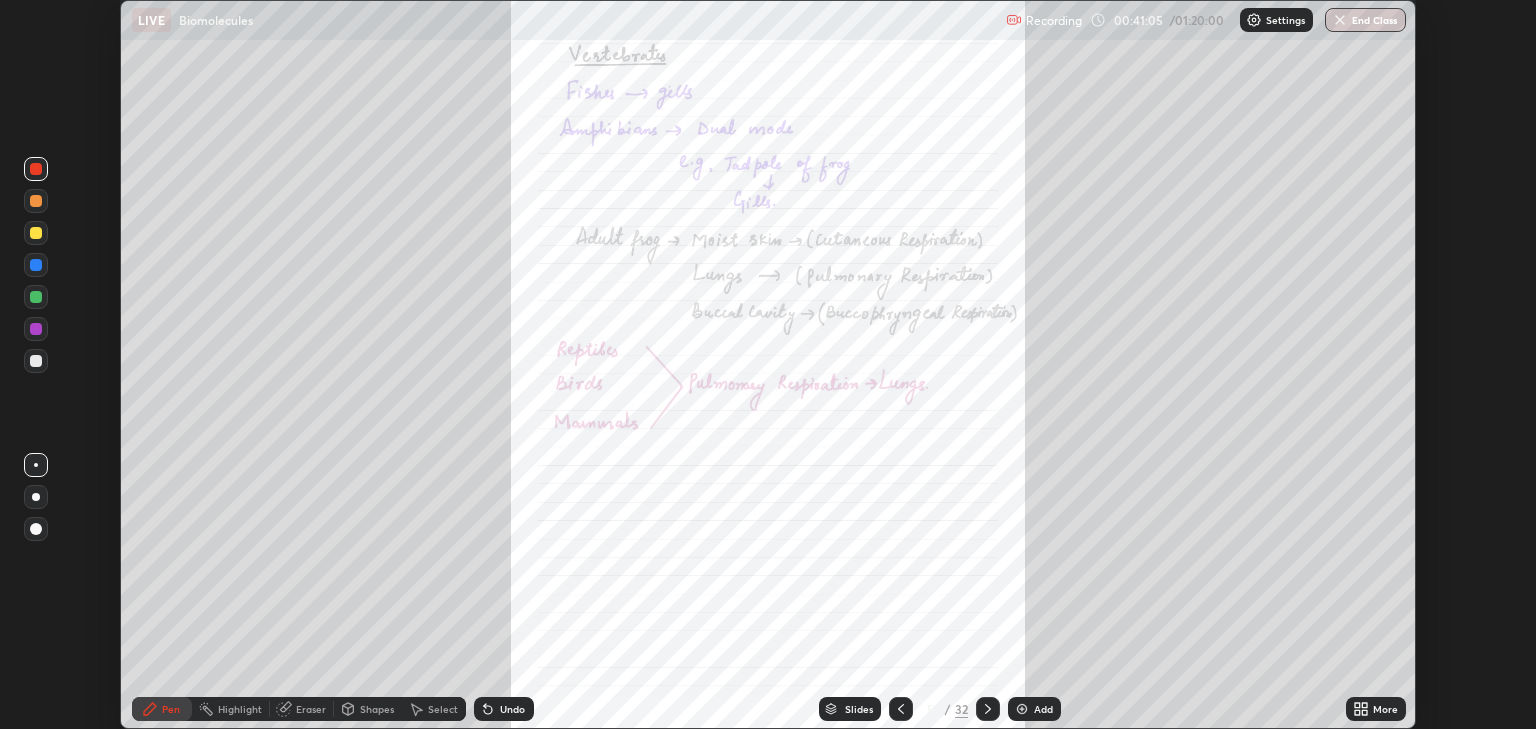 click 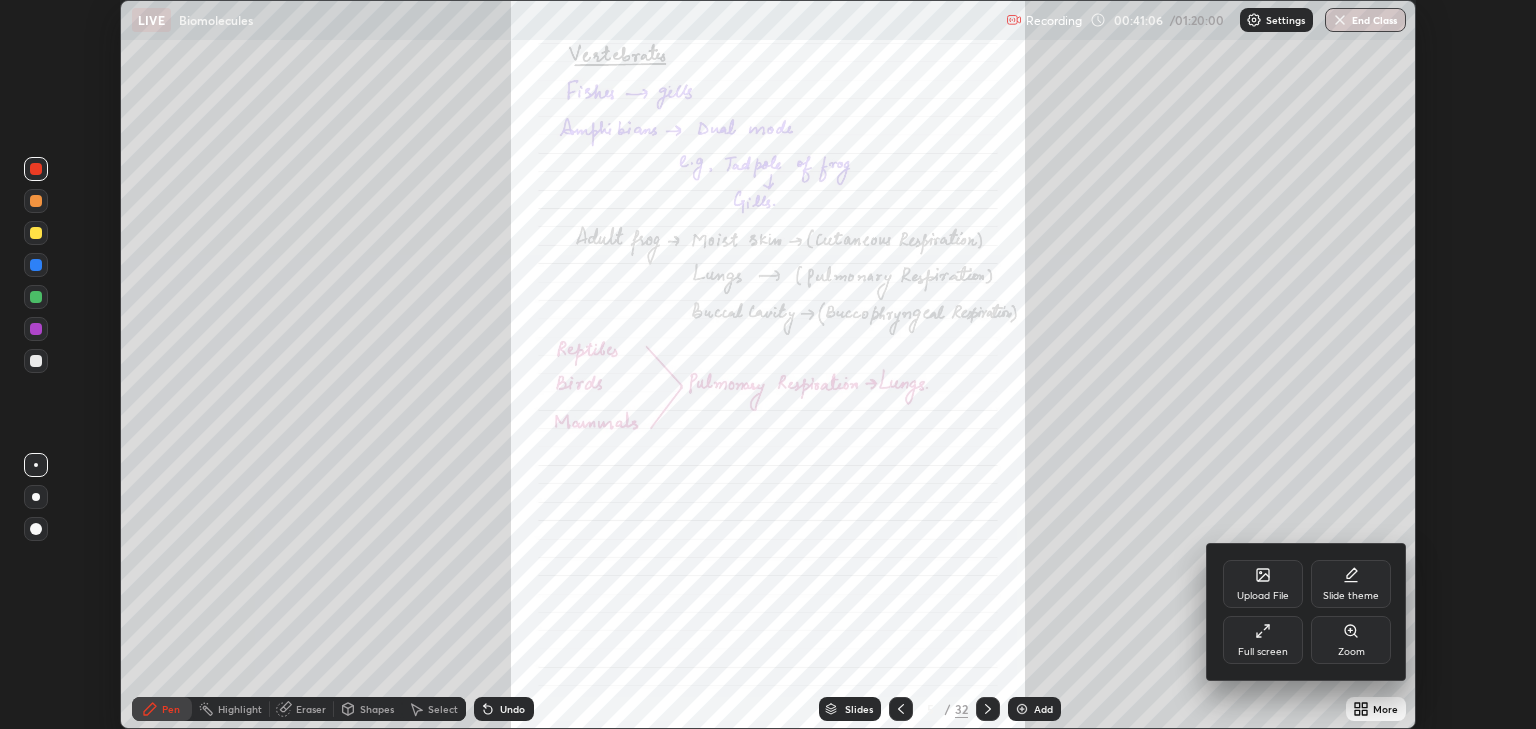 click on "Zoom" at bounding box center [1351, 640] 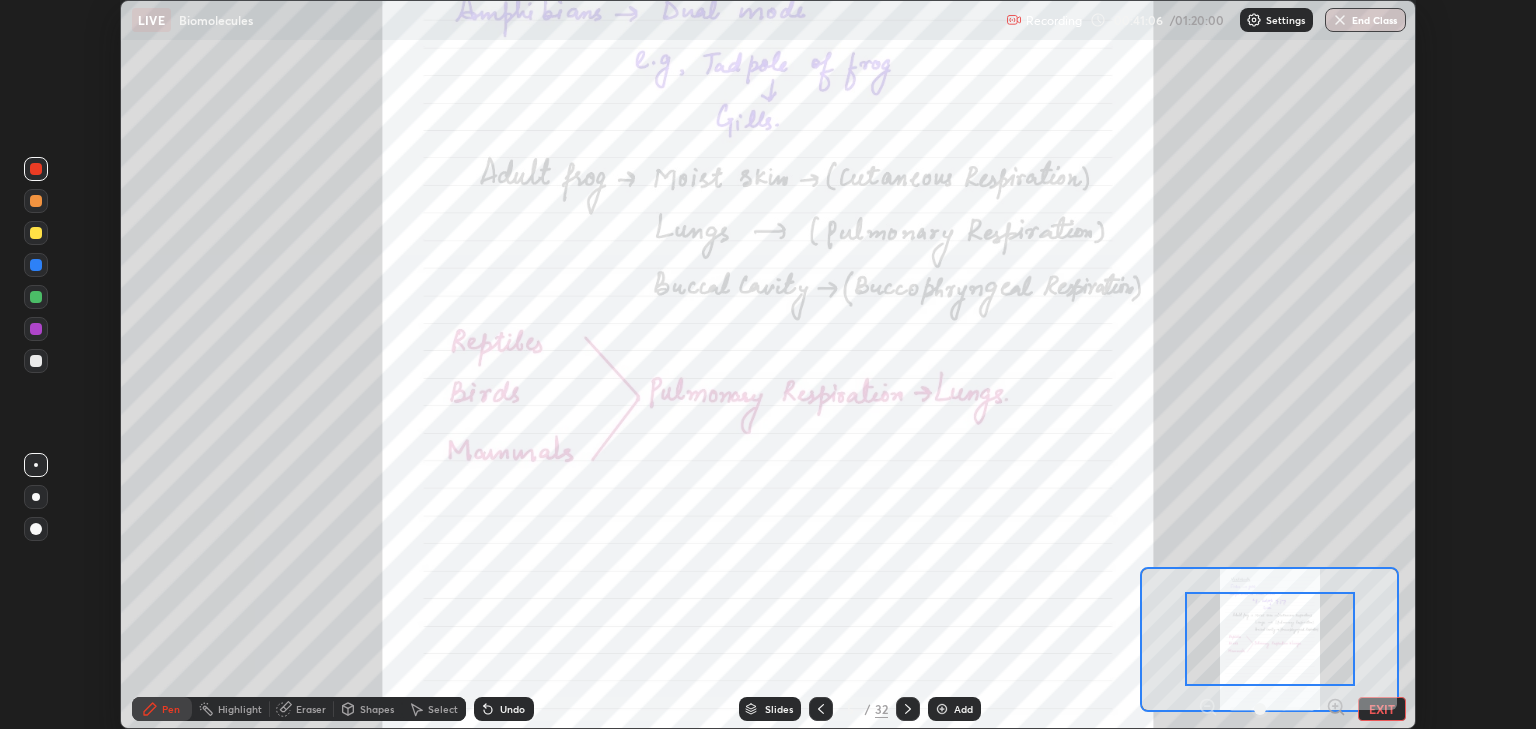 click 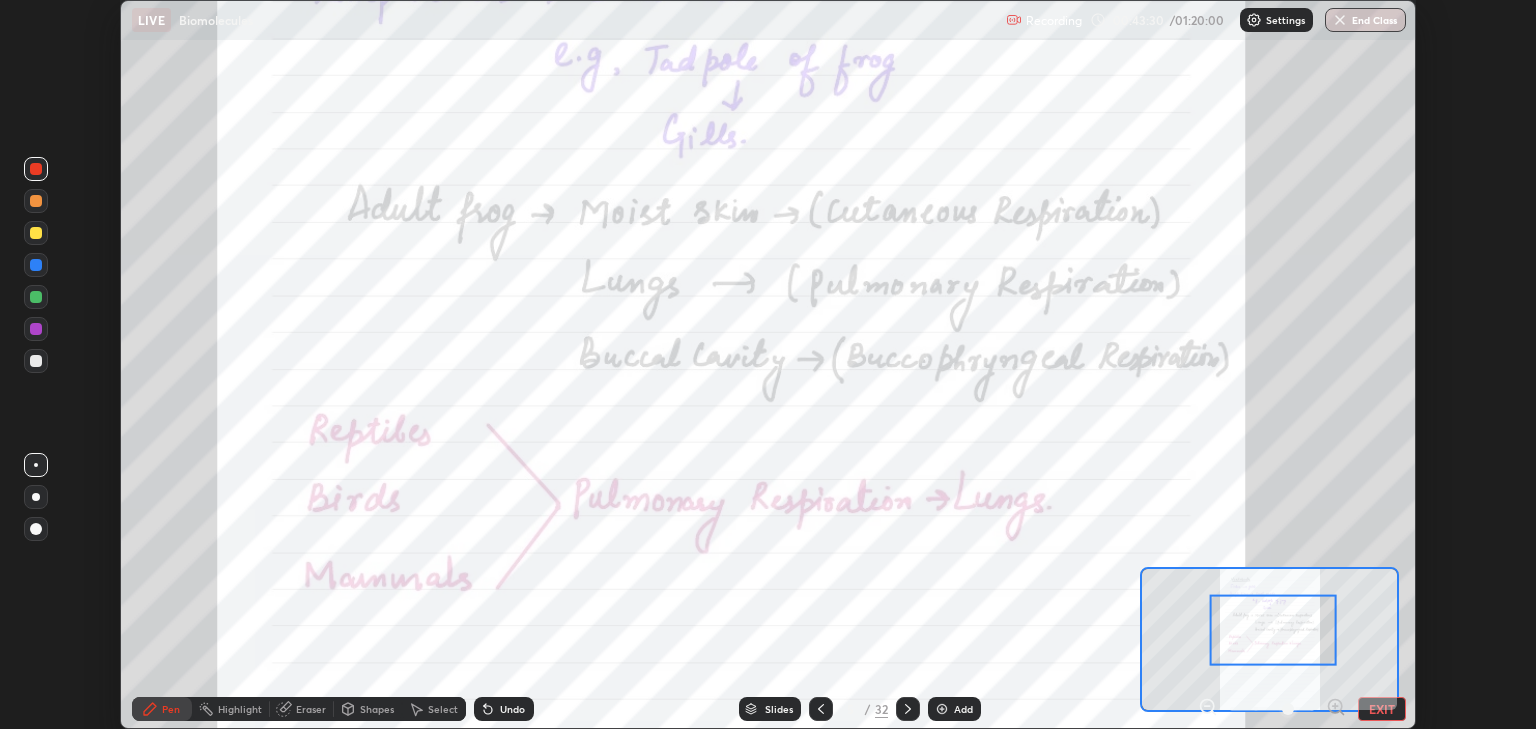 click at bounding box center [908, 709] 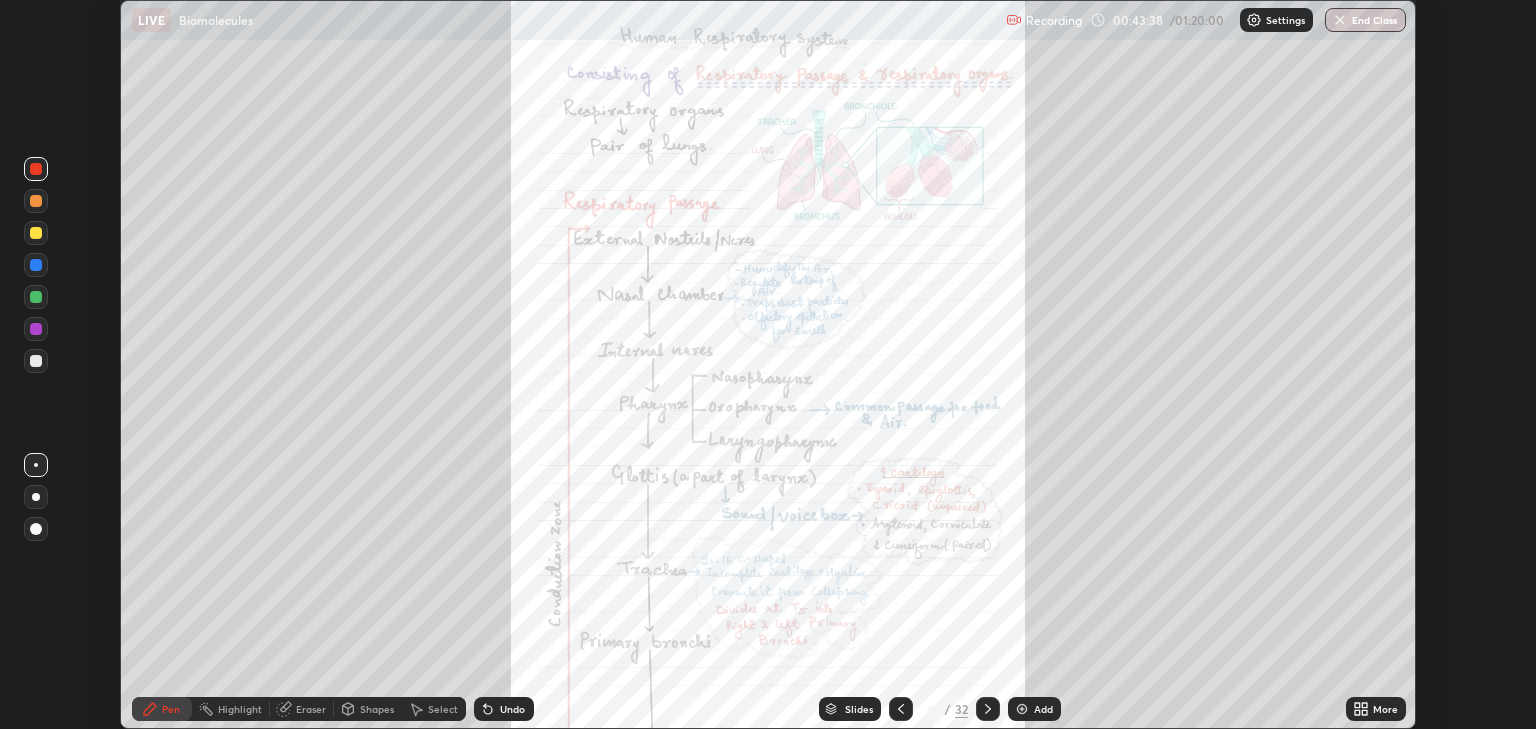 click 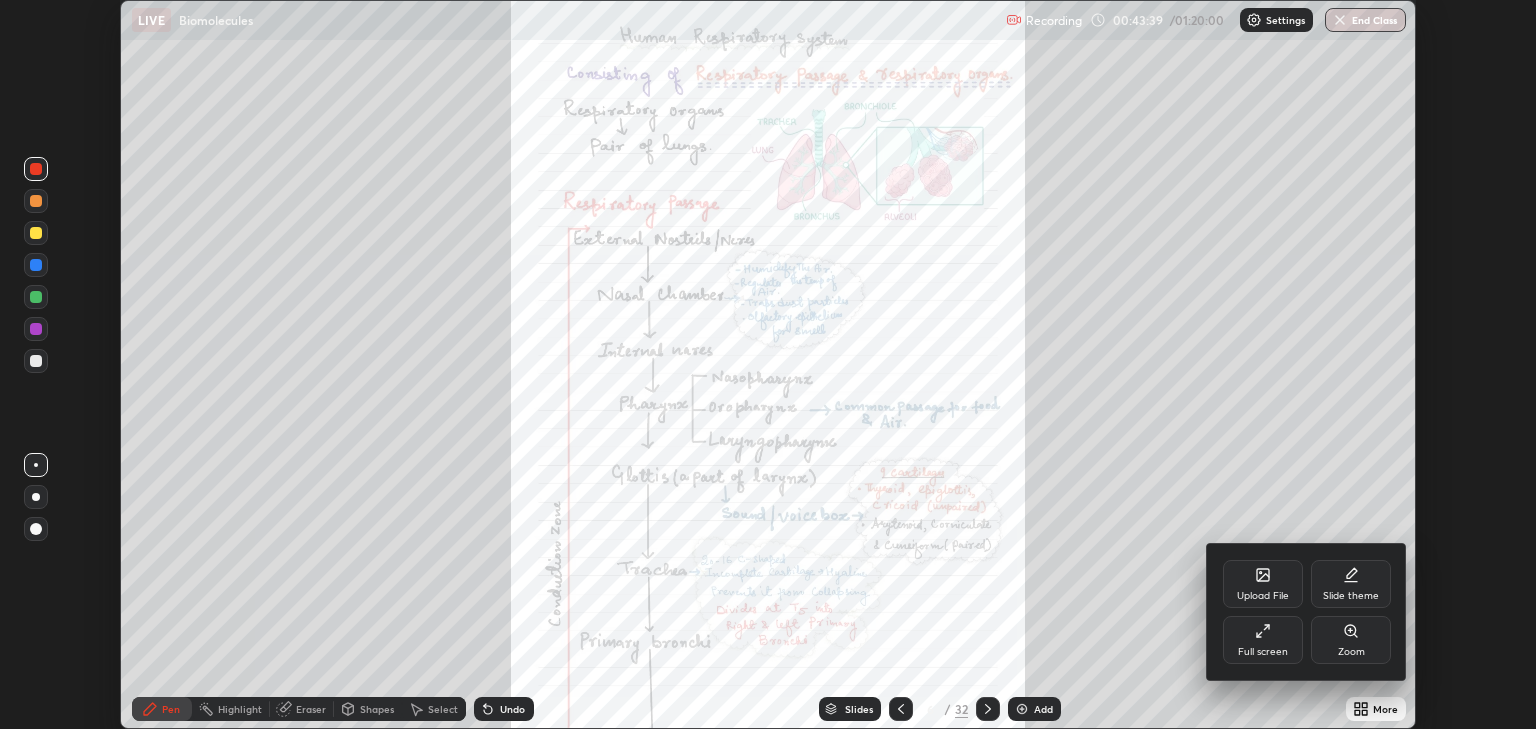 click 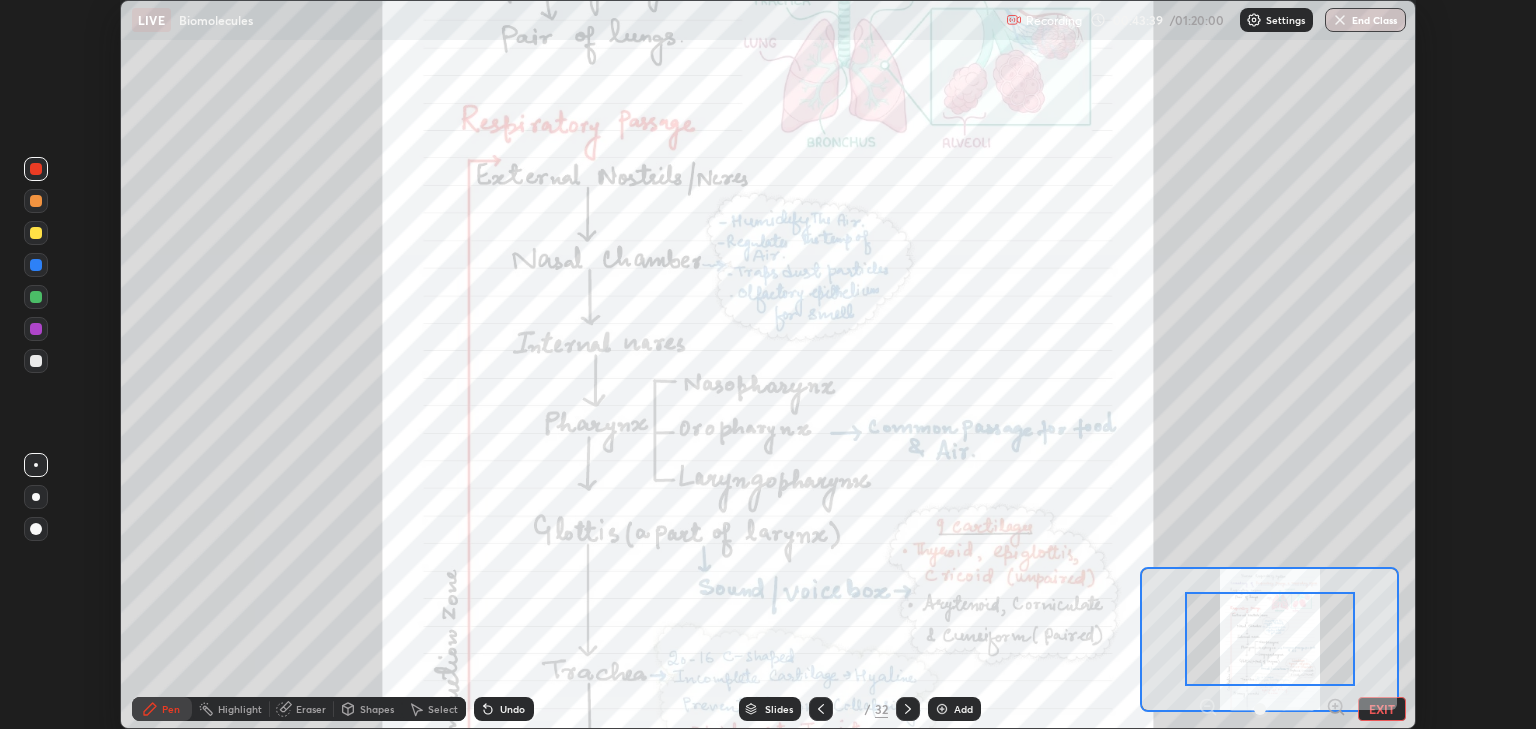 click 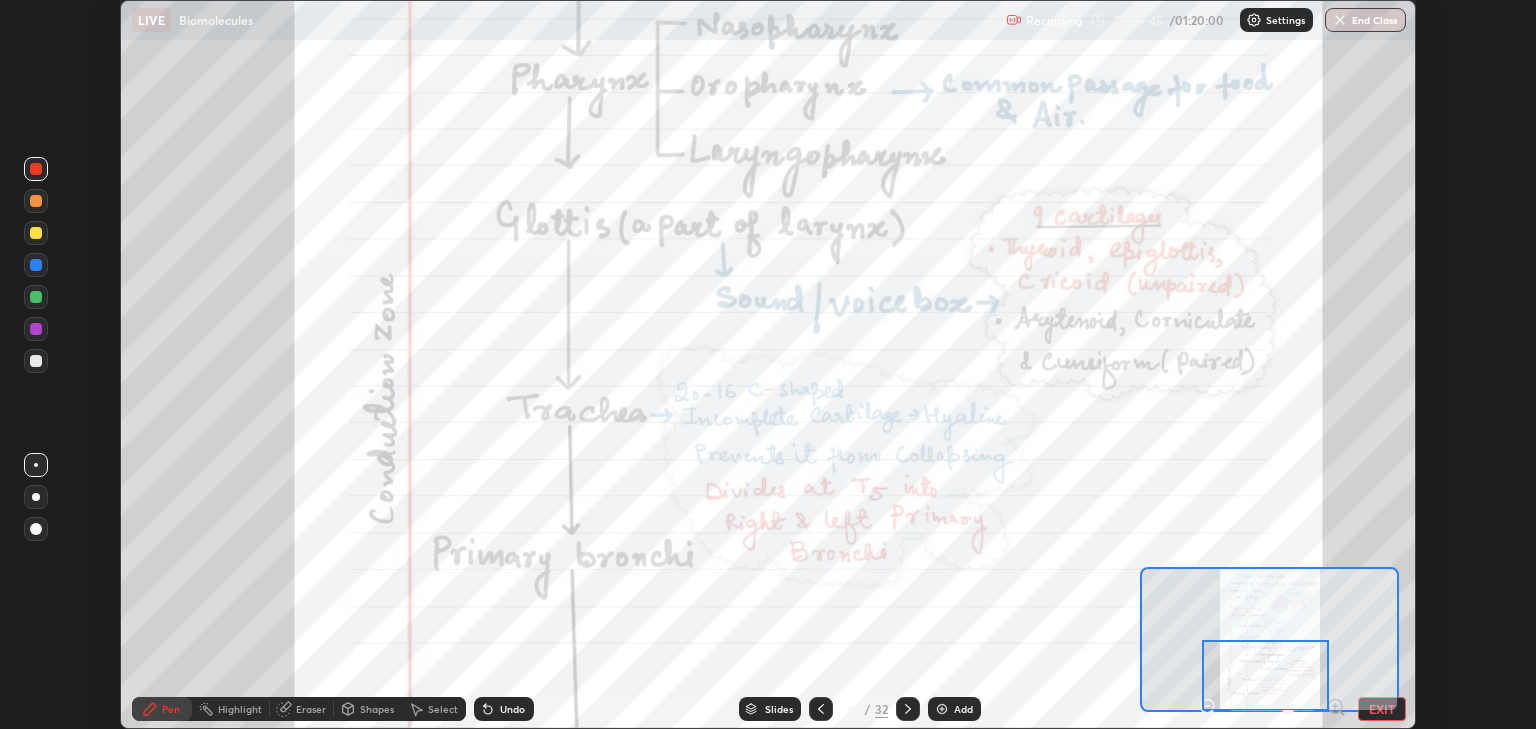 click 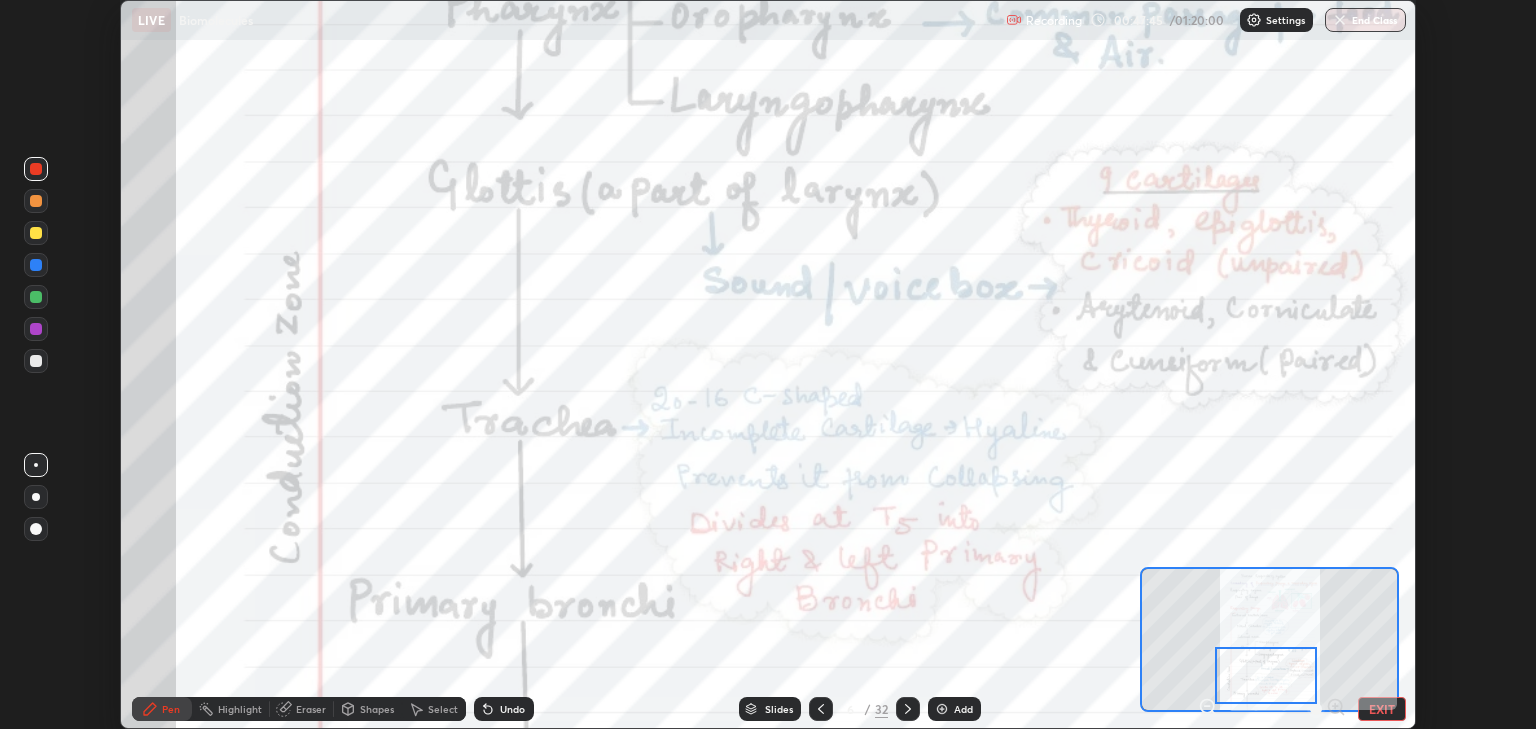 click 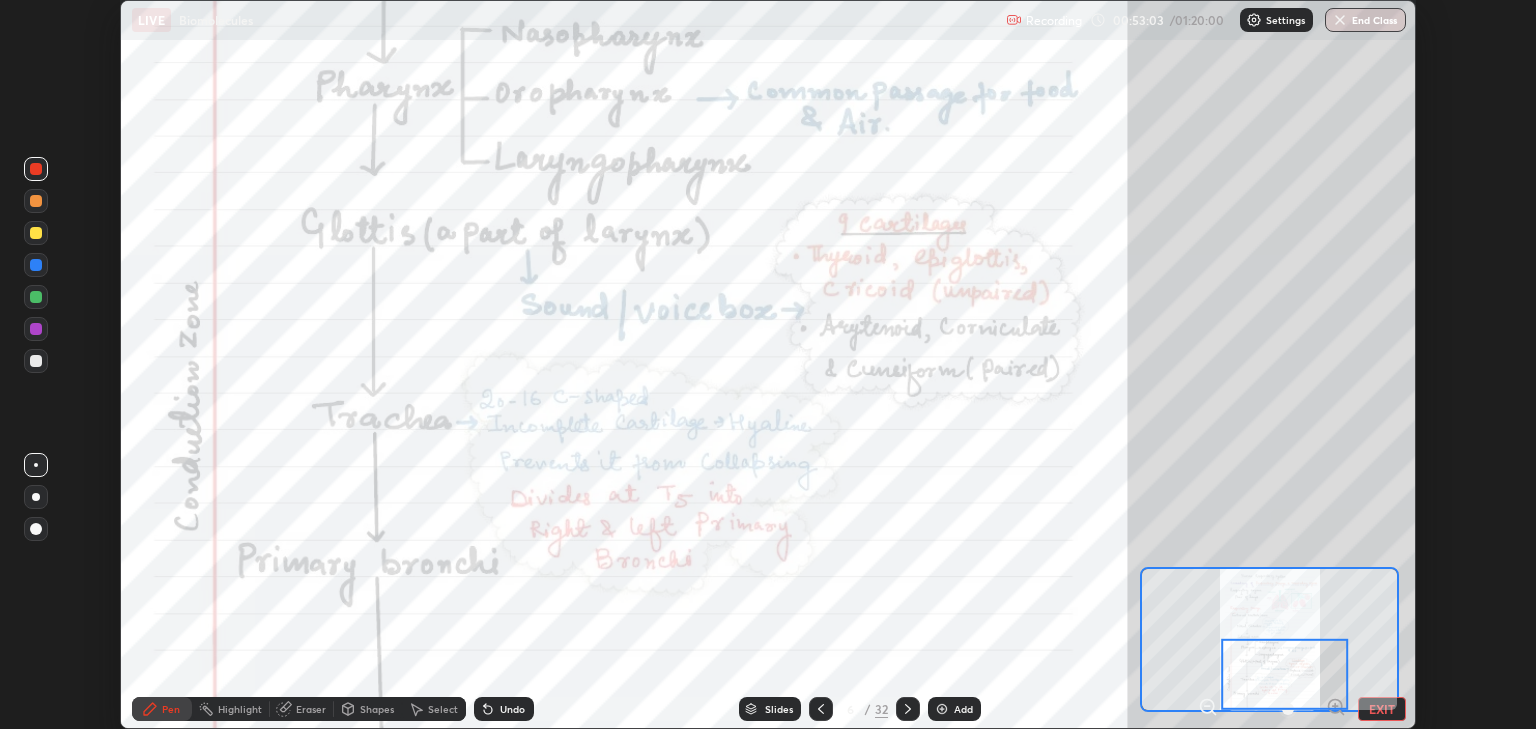 click at bounding box center [36, 297] 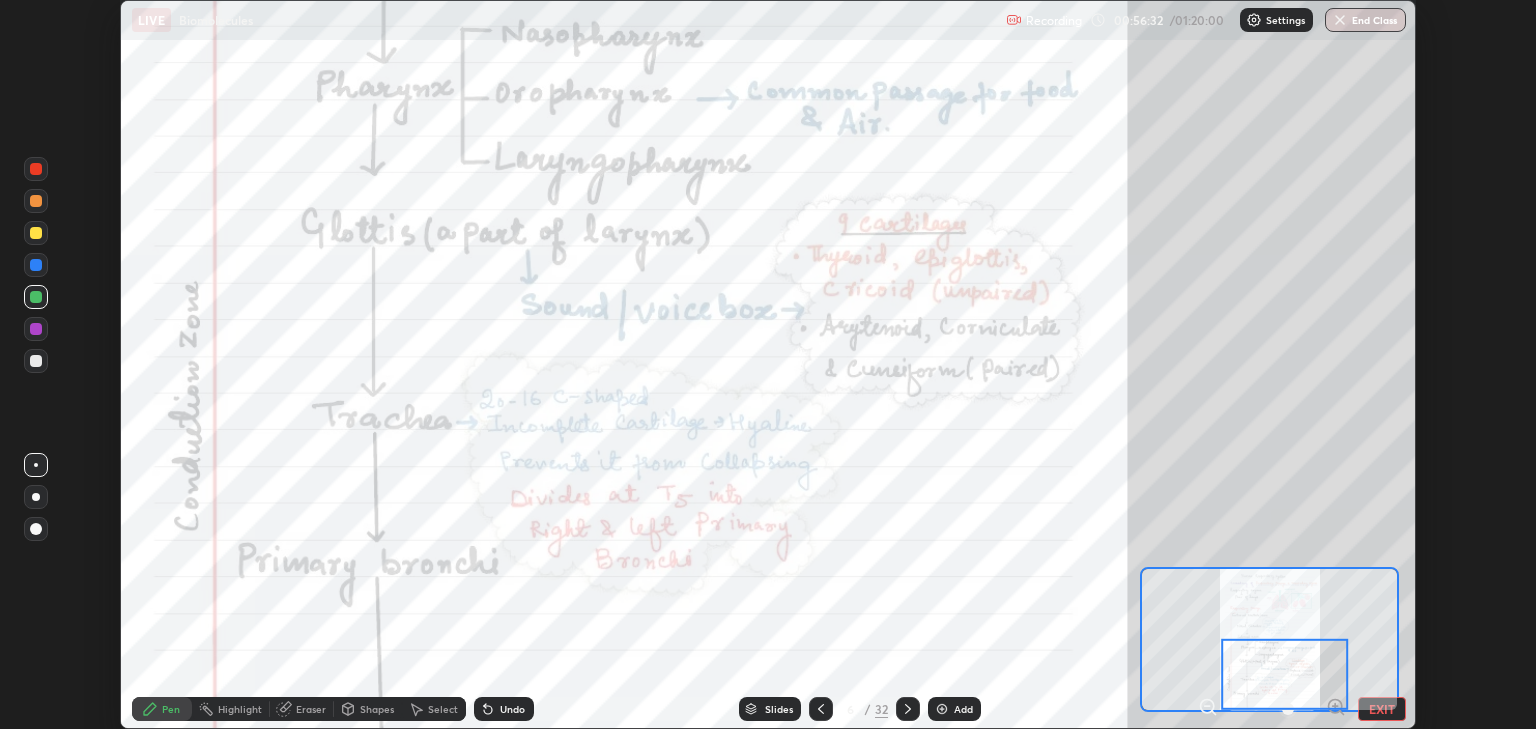 click at bounding box center (908, 709) 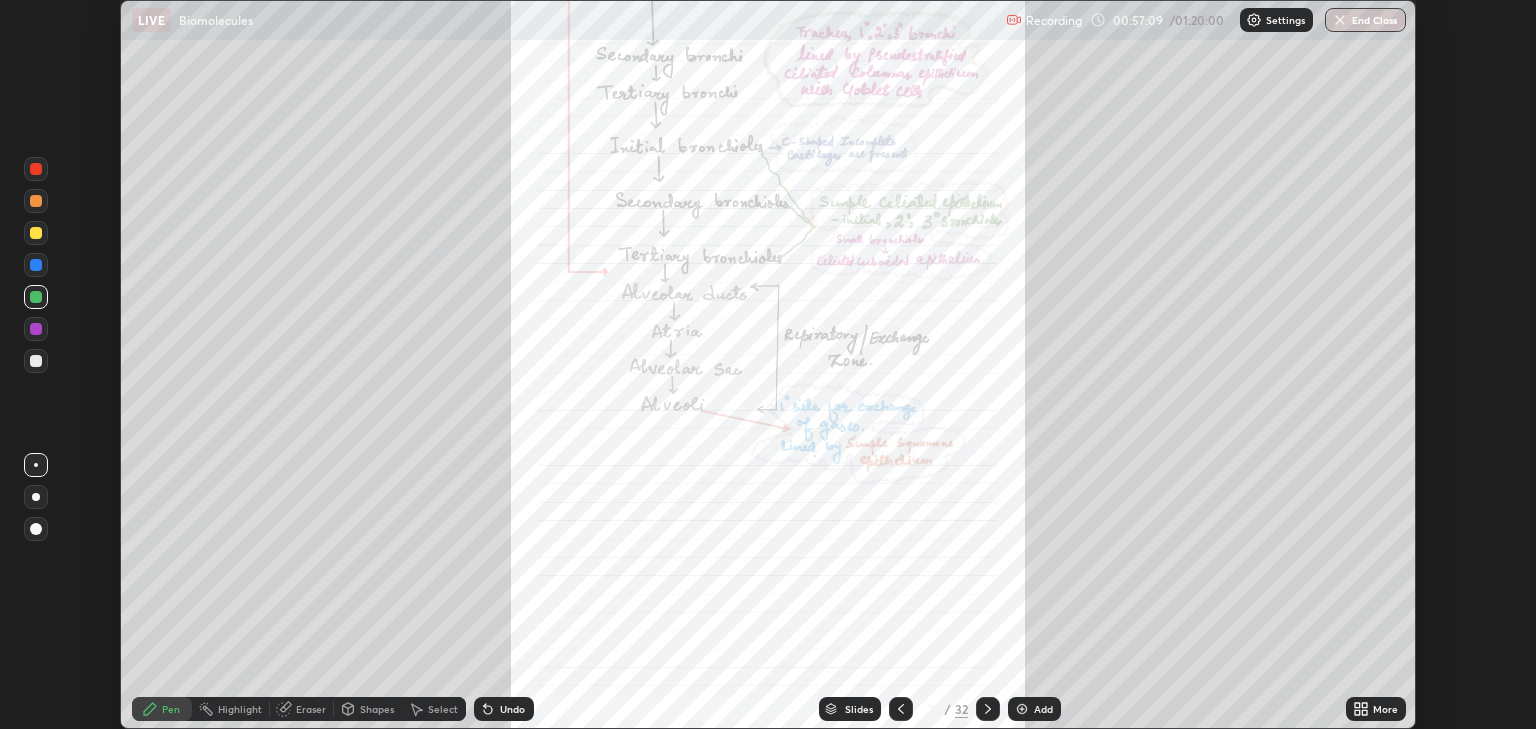click 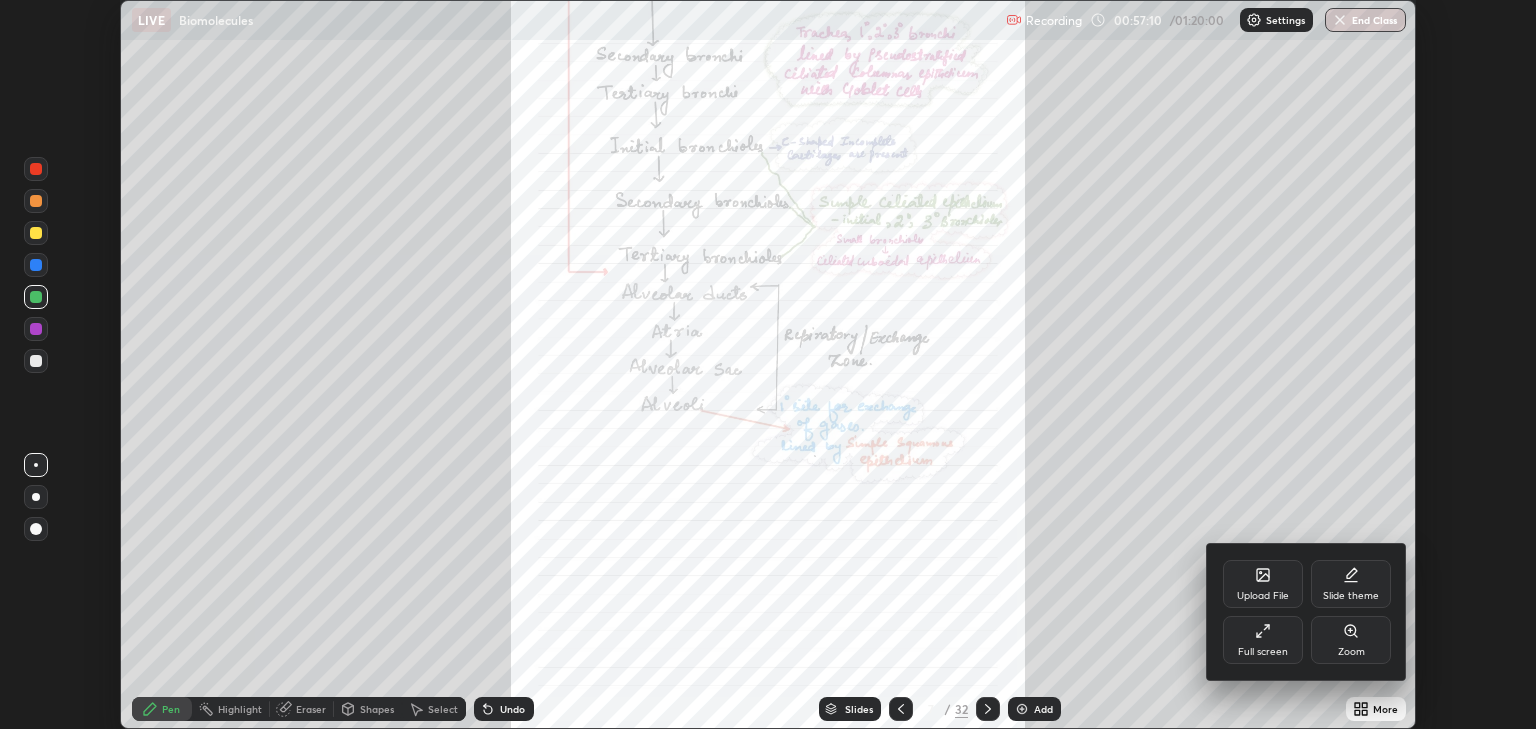 click on "Zoom" at bounding box center [1351, 640] 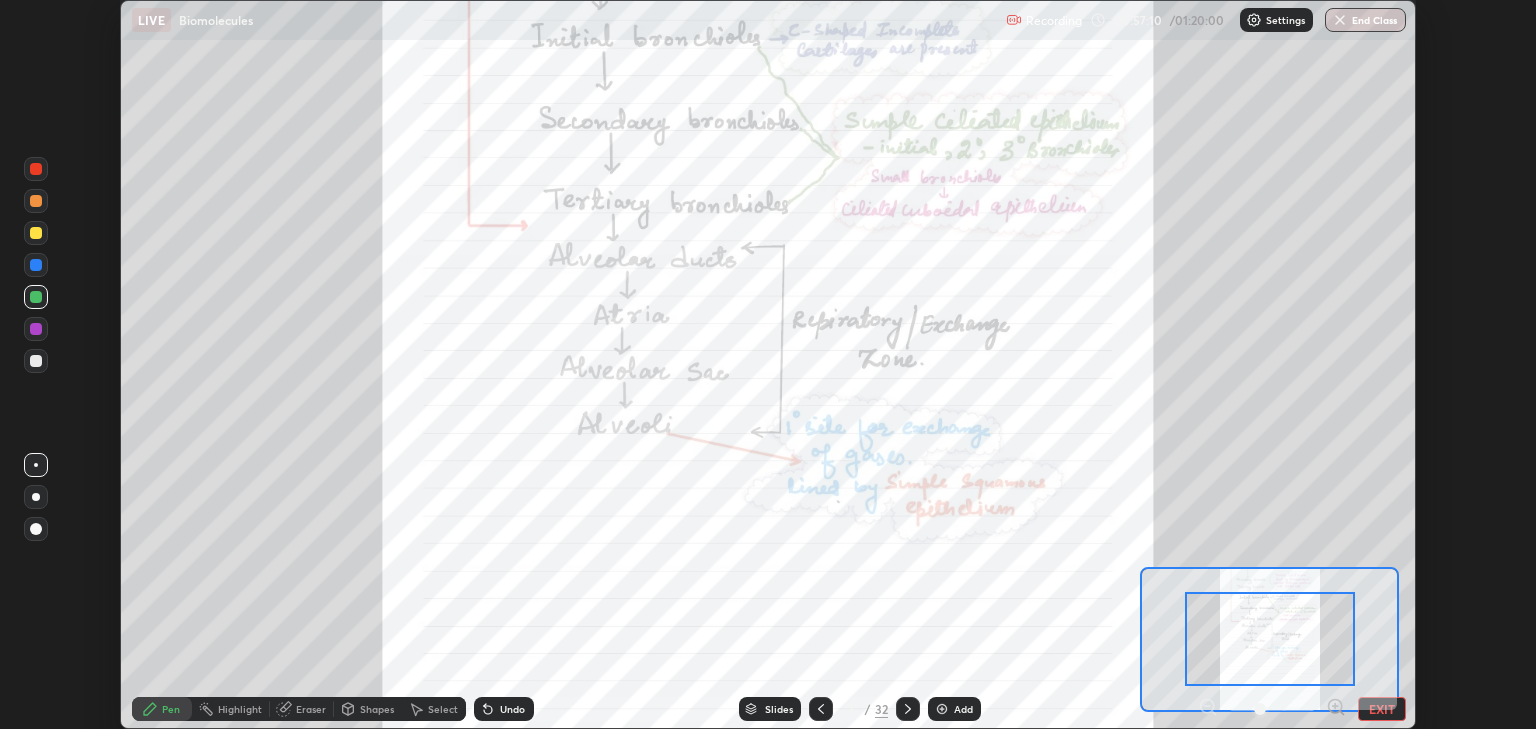 click 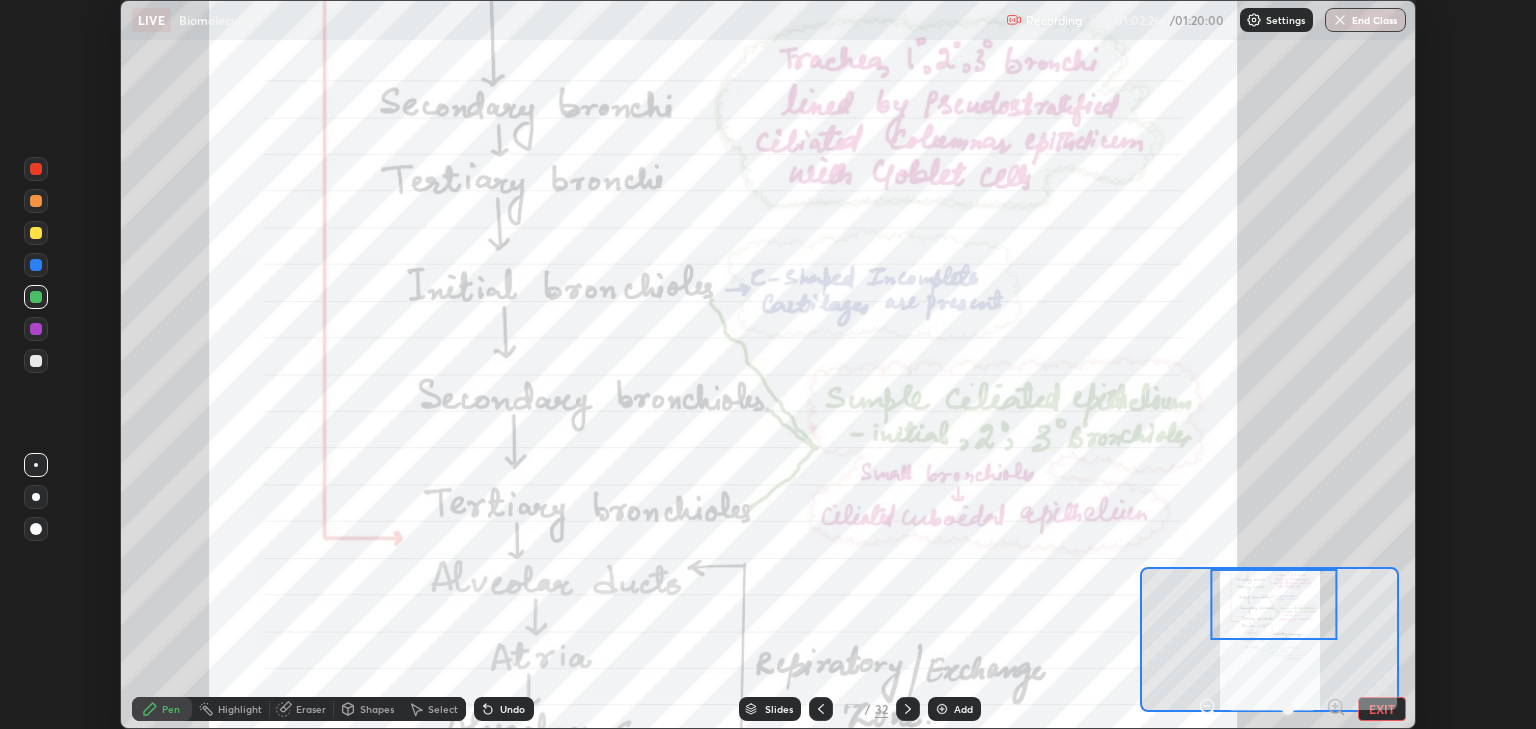 click at bounding box center [36, 233] 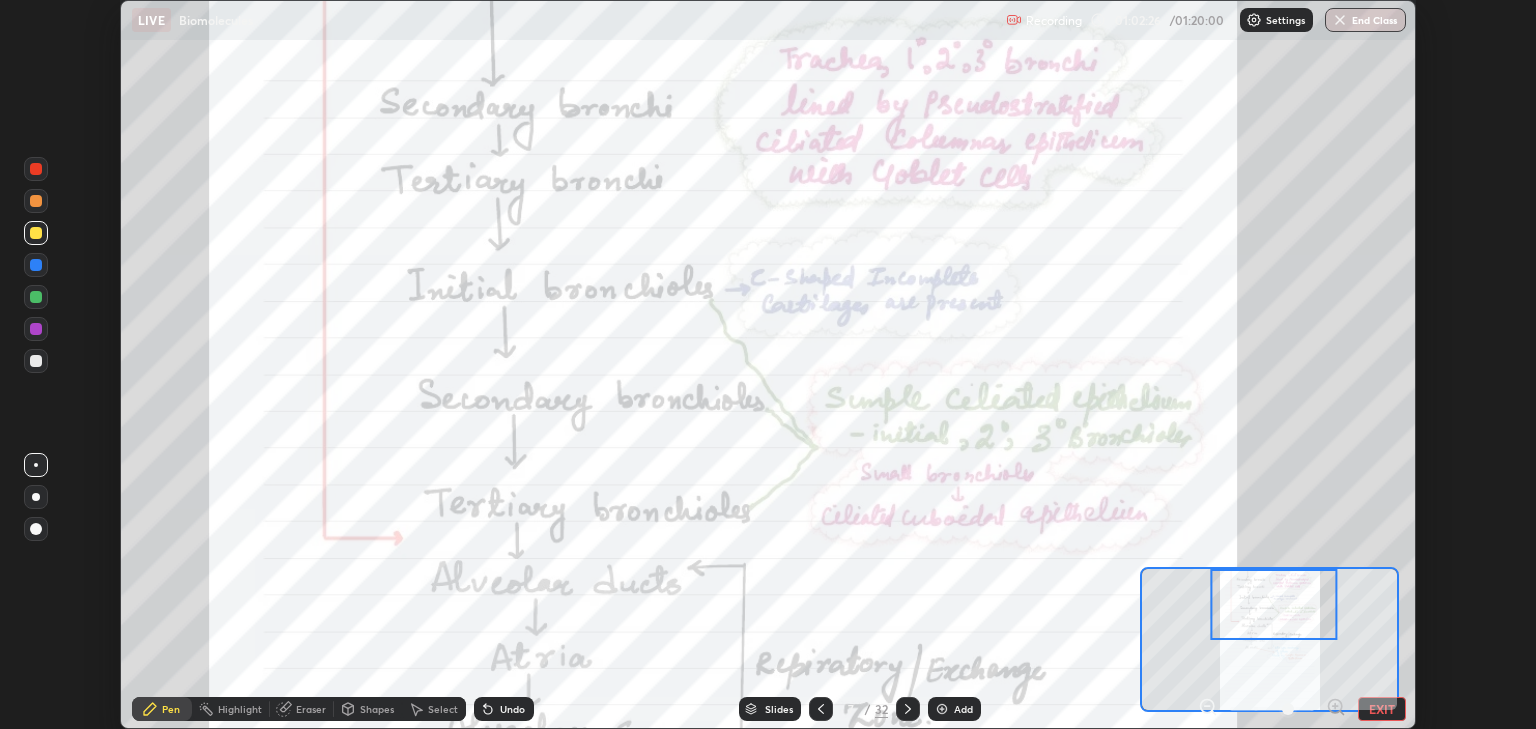 click at bounding box center [36, 201] 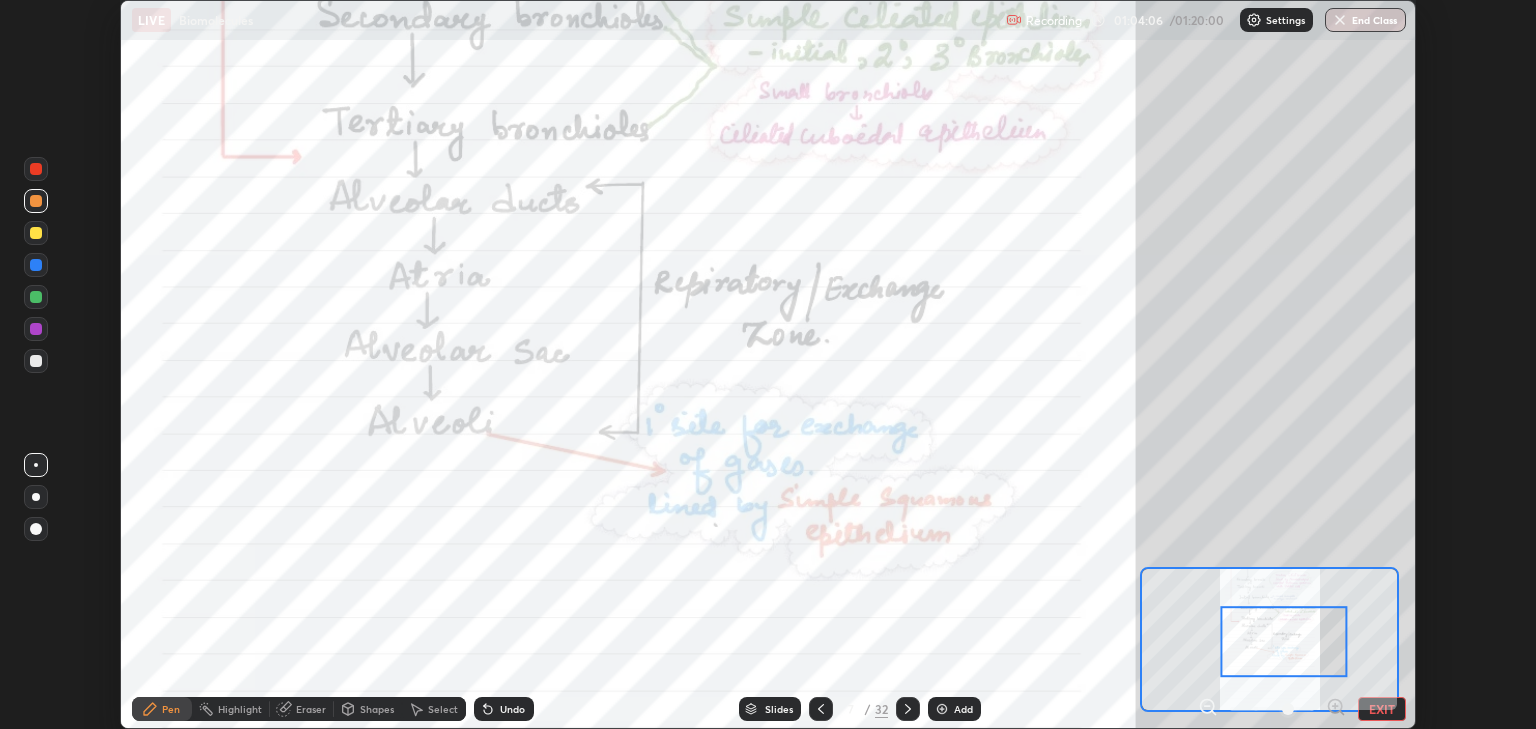 click 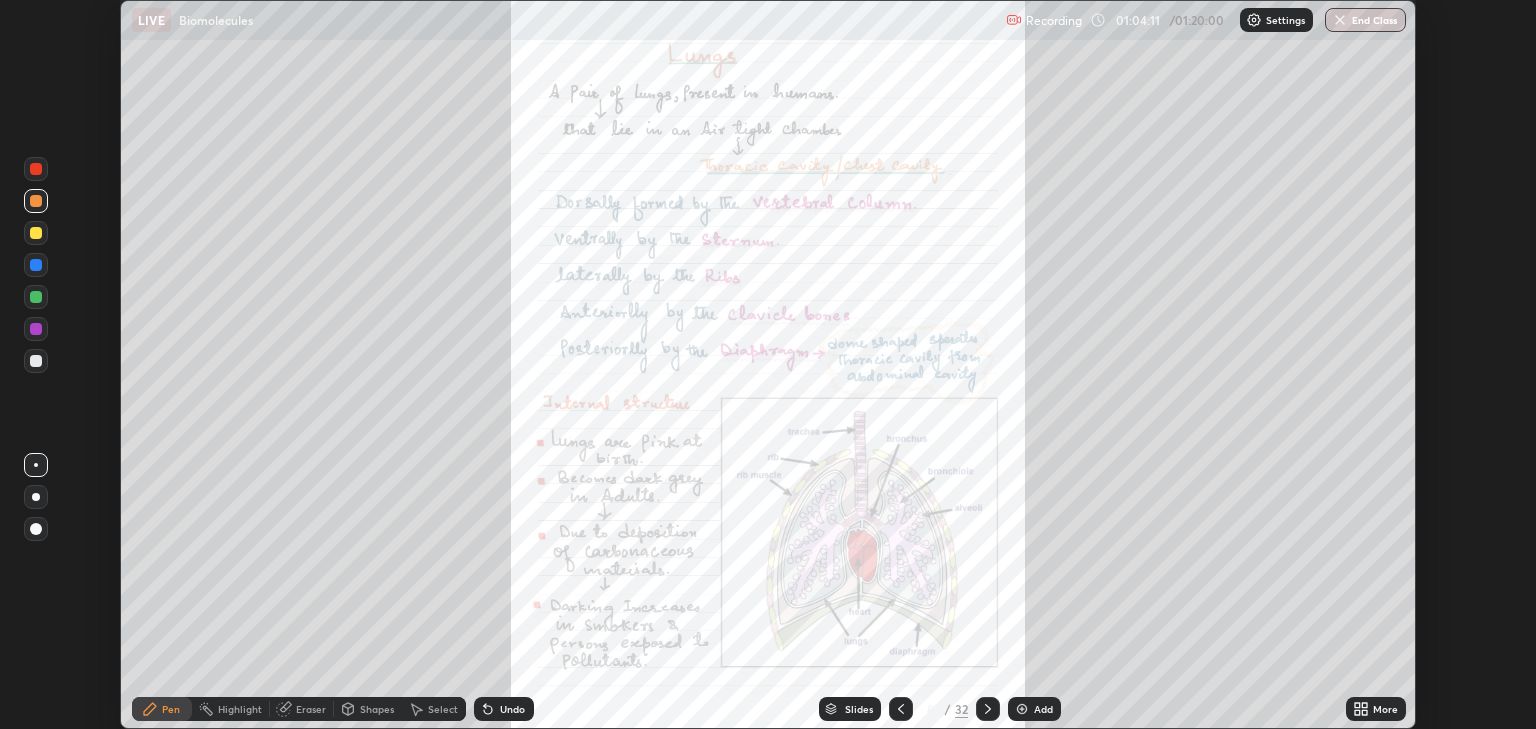 click at bounding box center [901, 709] 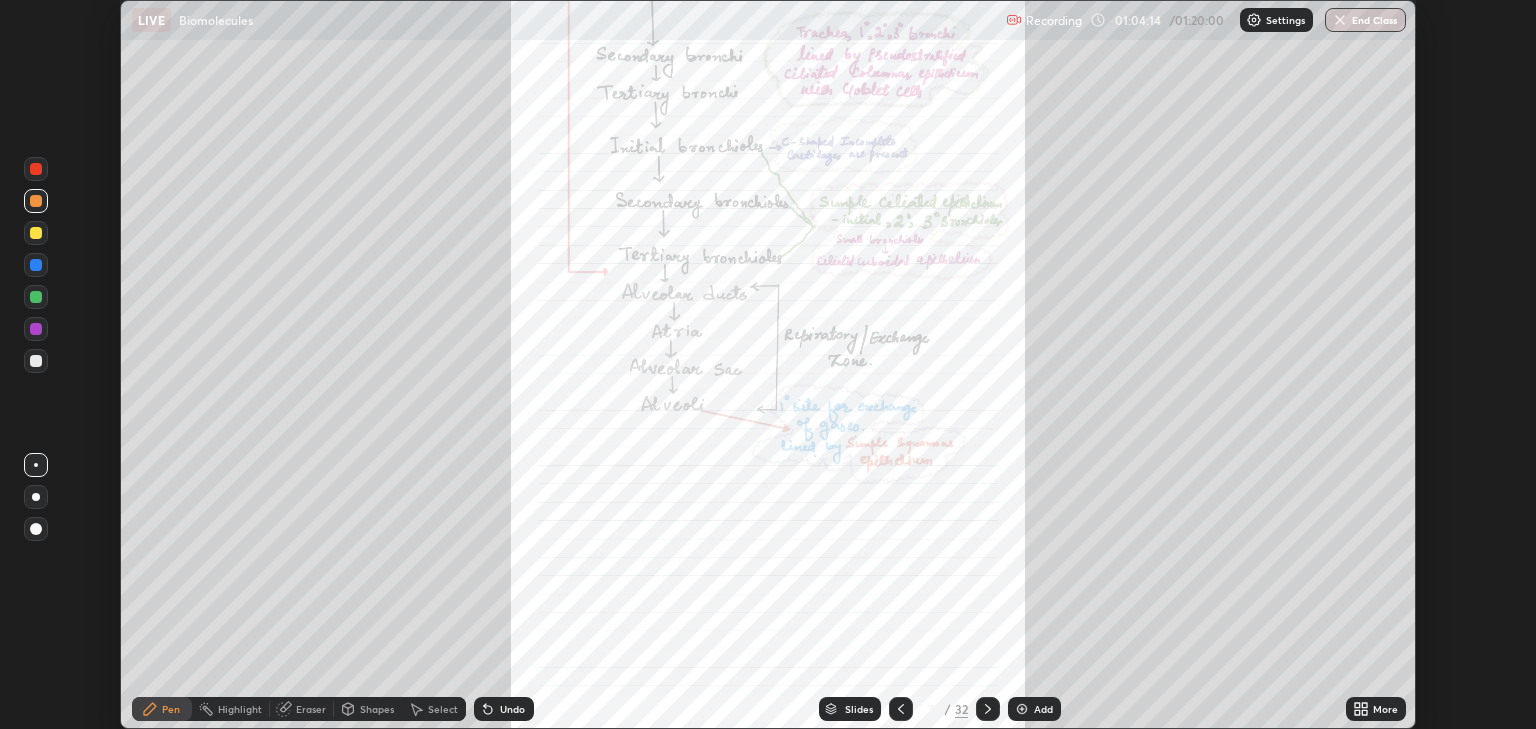 click 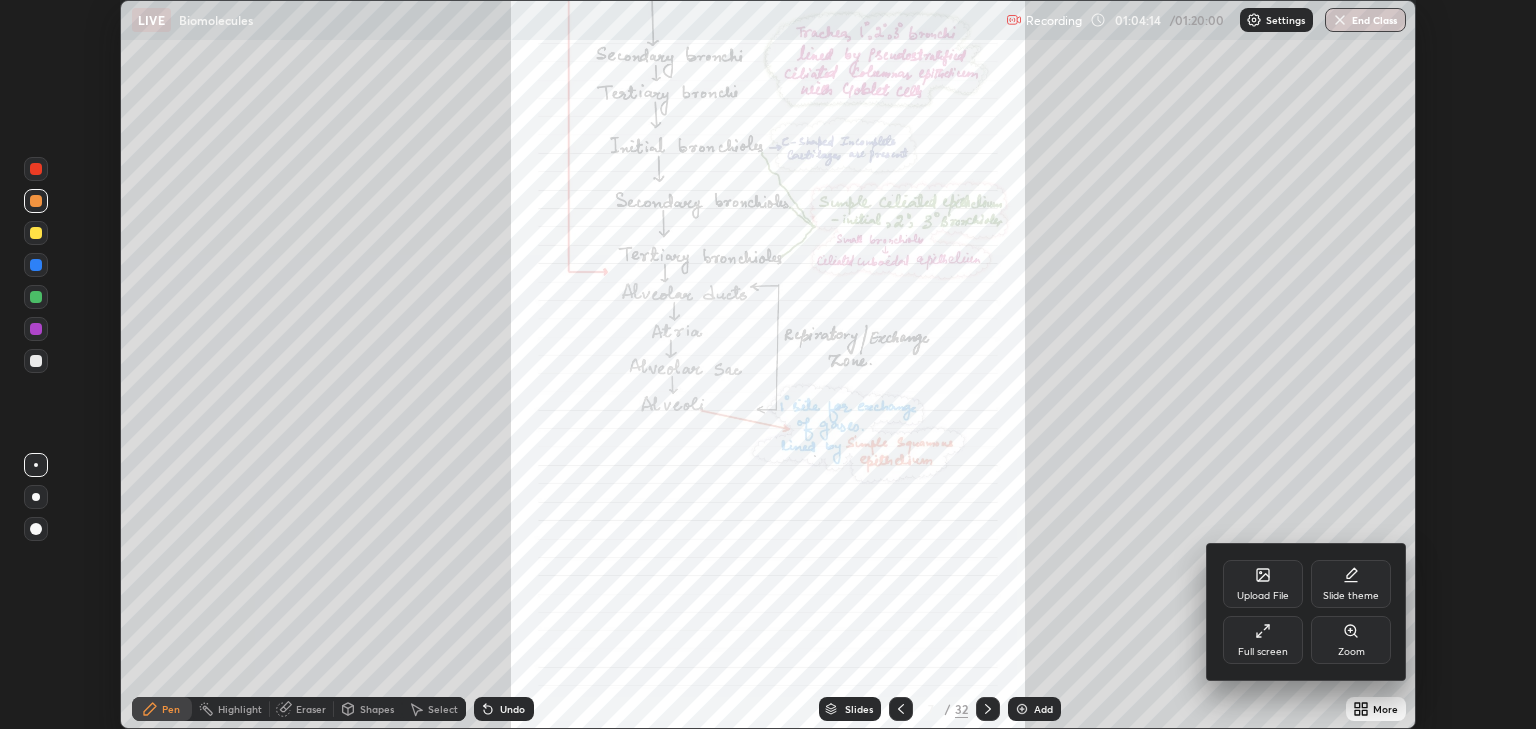 click on "Zoom" at bounding box center (1351, 640) 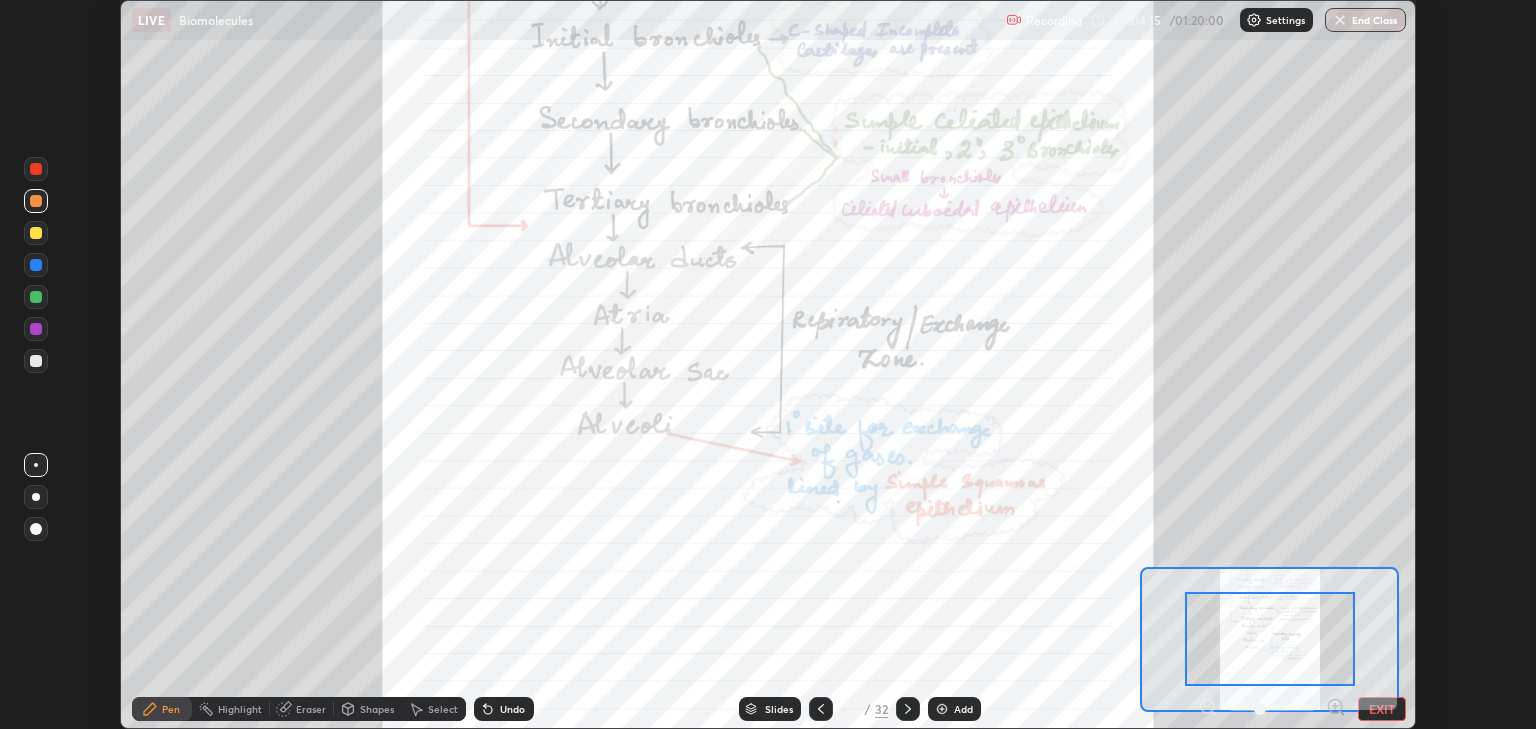 click 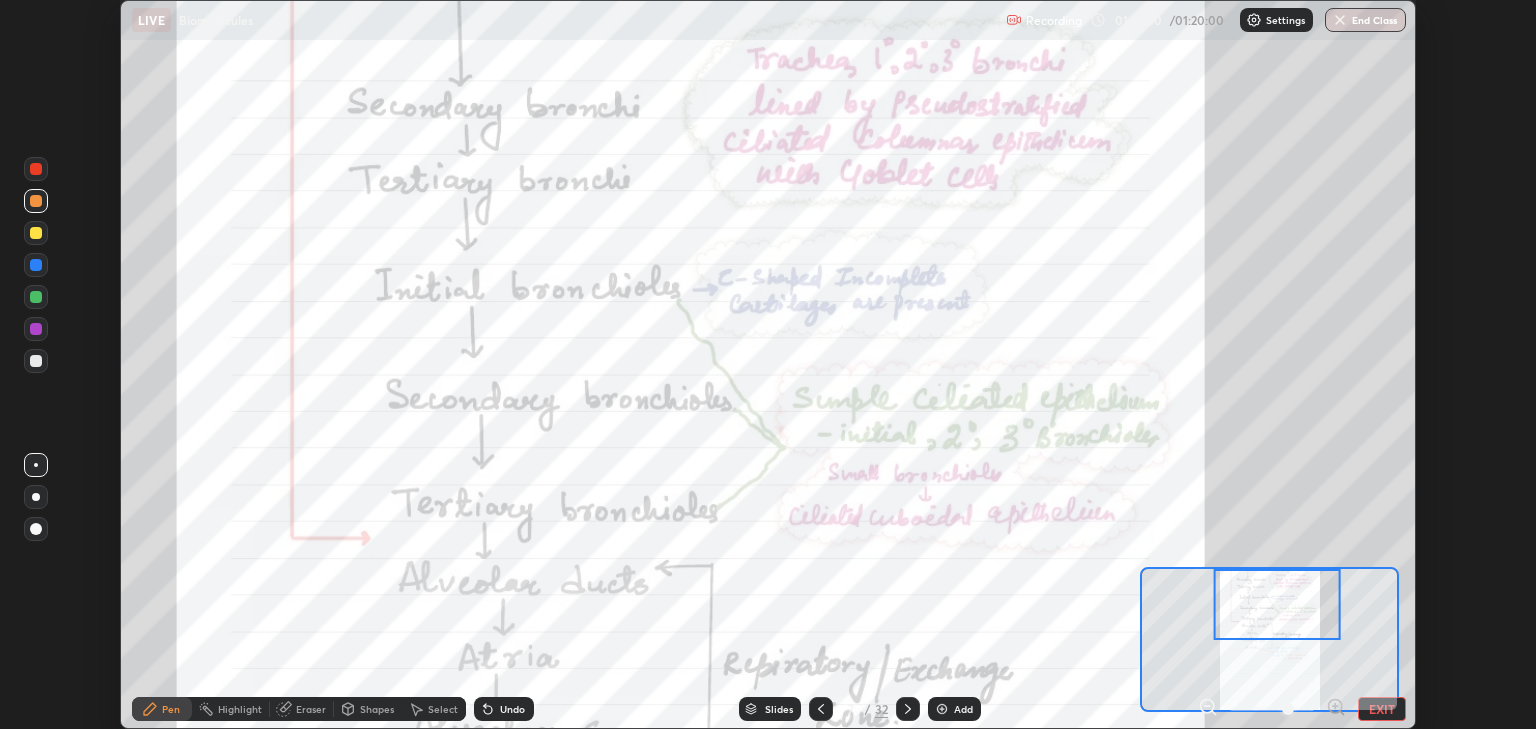 click on "End Class" at bounding box center (1365, 20) 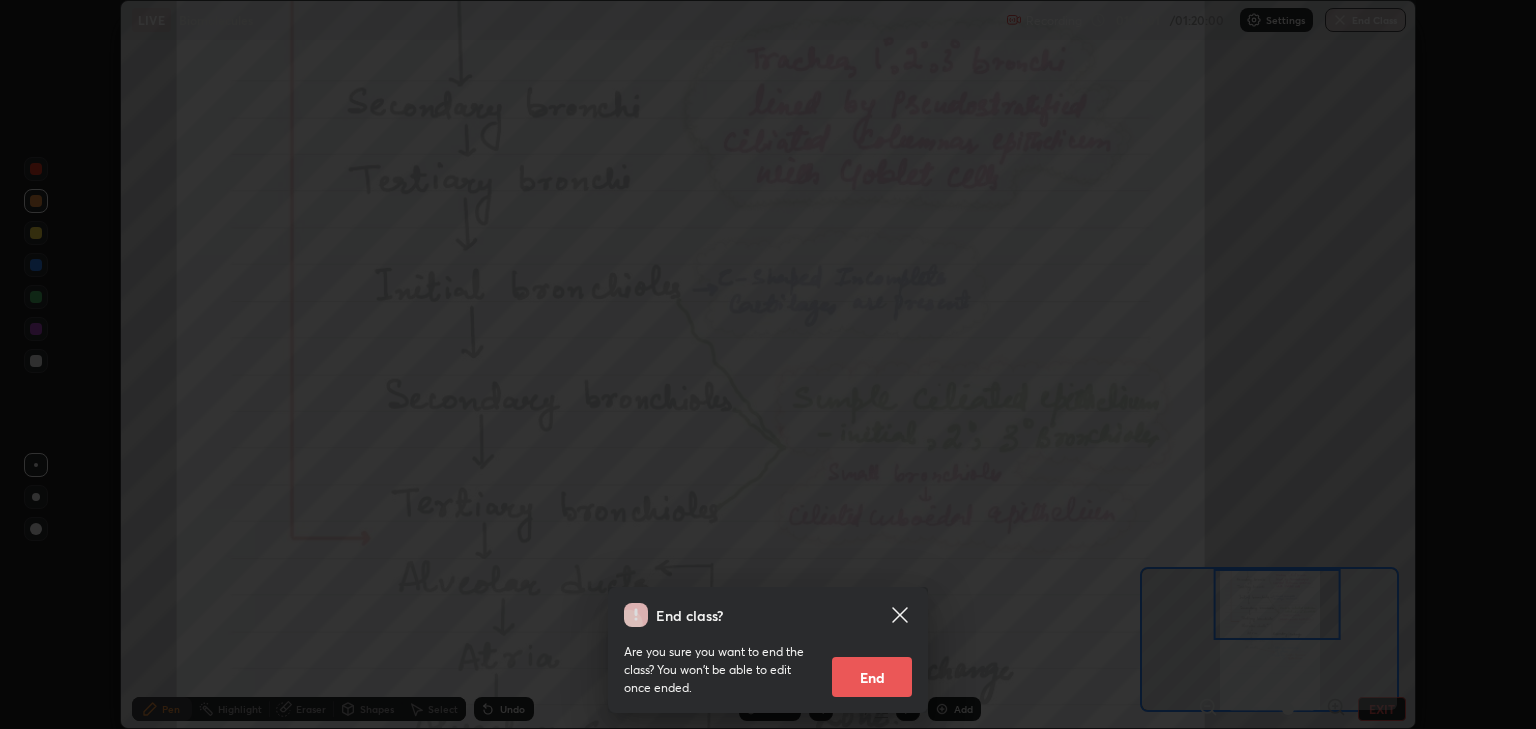 click on "End" at bounding box center [872, 677] 